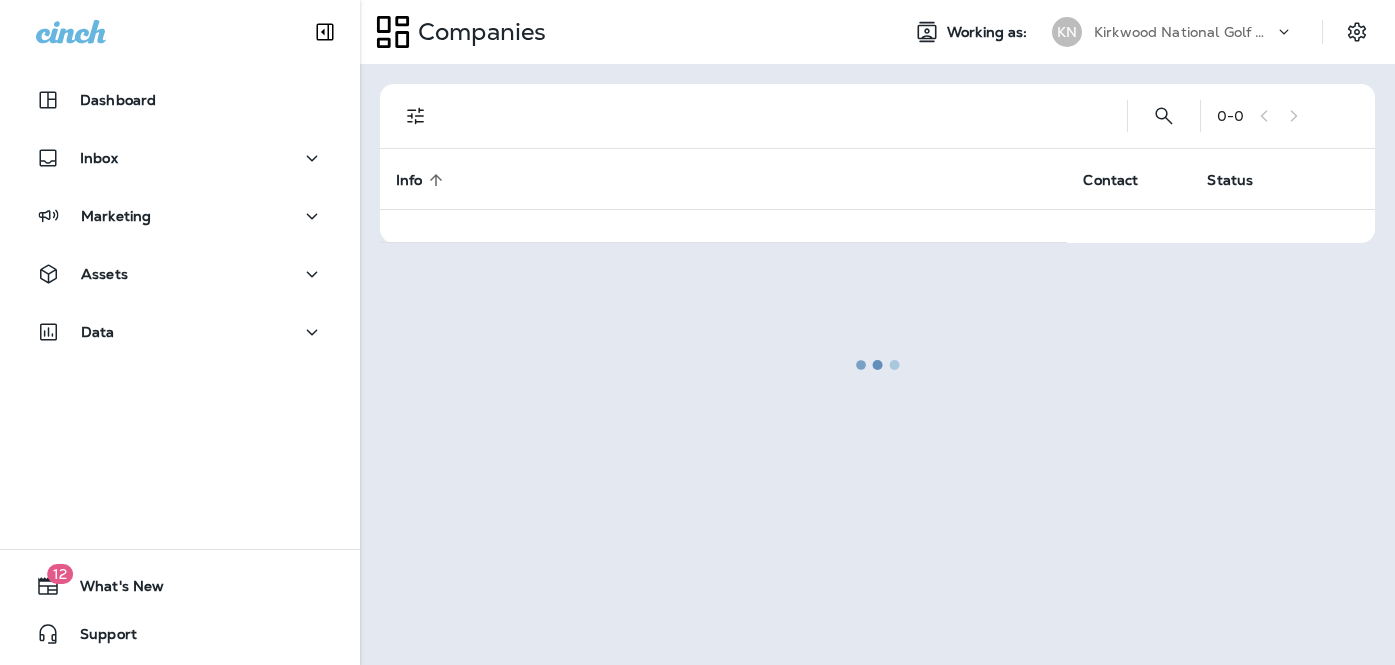 scroll, scrollTop: 0, scrollLeft: 0, axis: both 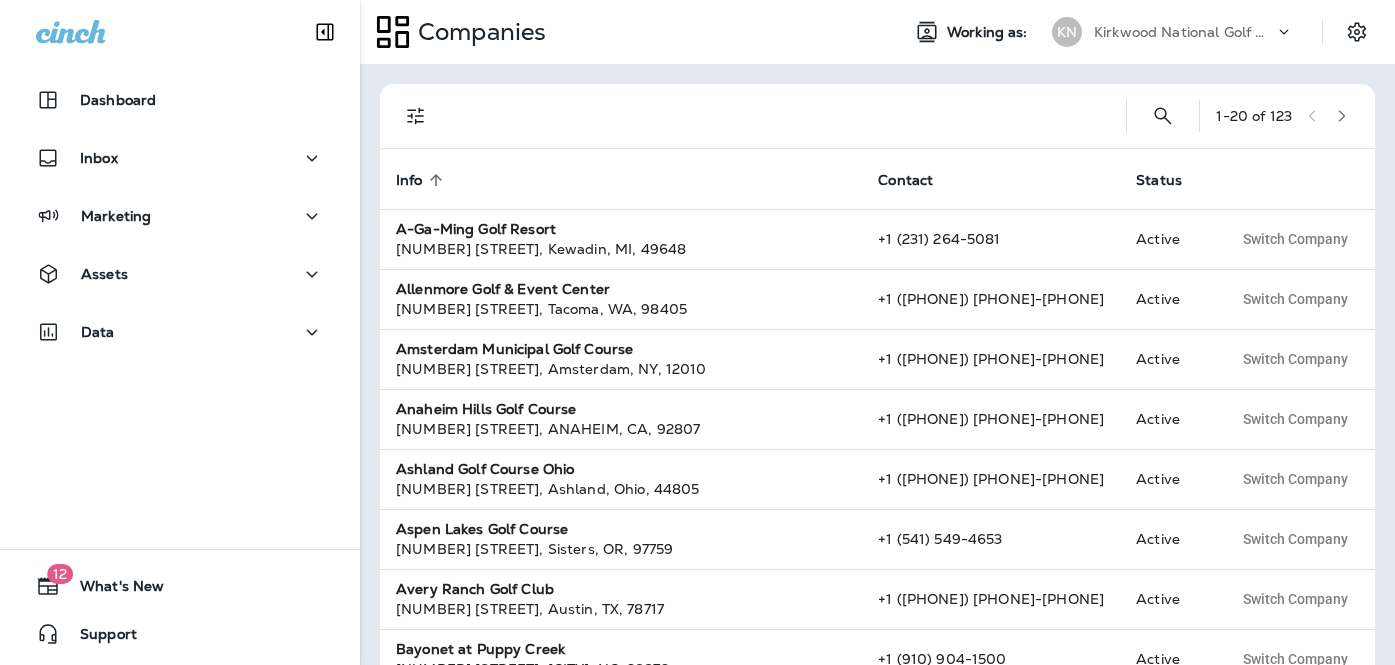 click on "Kirkwood National Golf Club" at bounding box center (1184, 32) 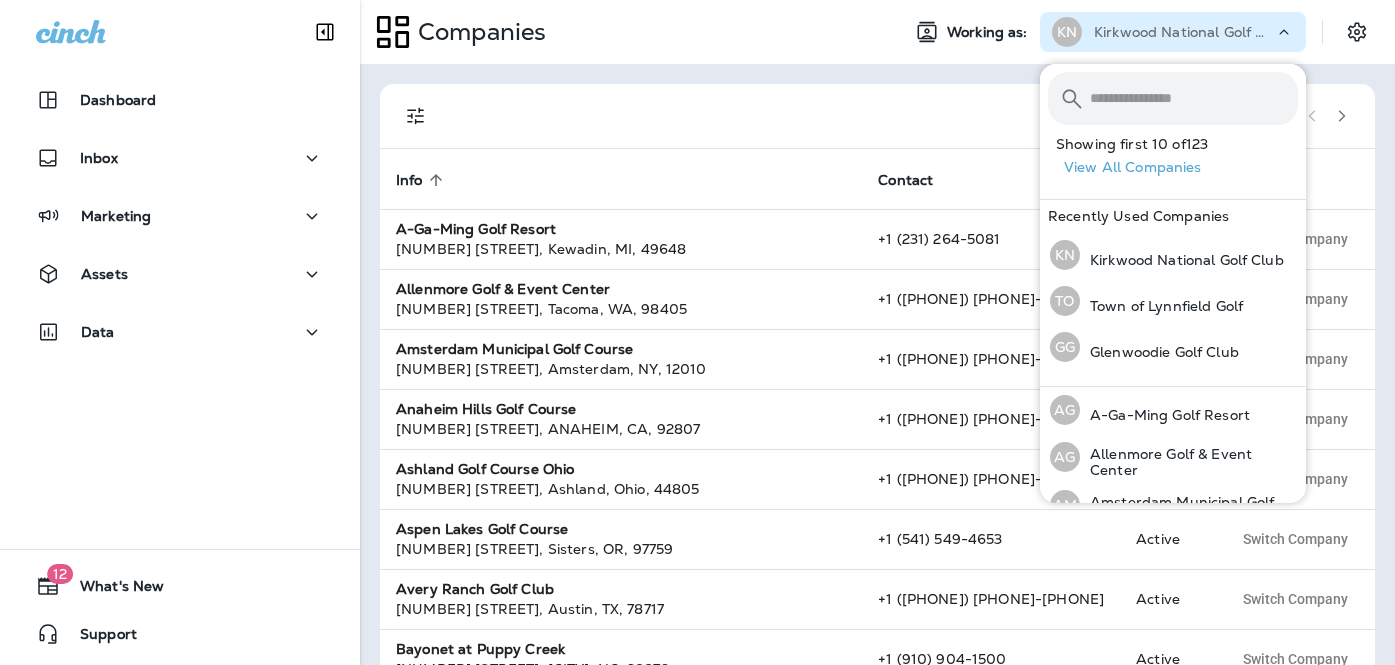 click at bounding box center [1194, 98] 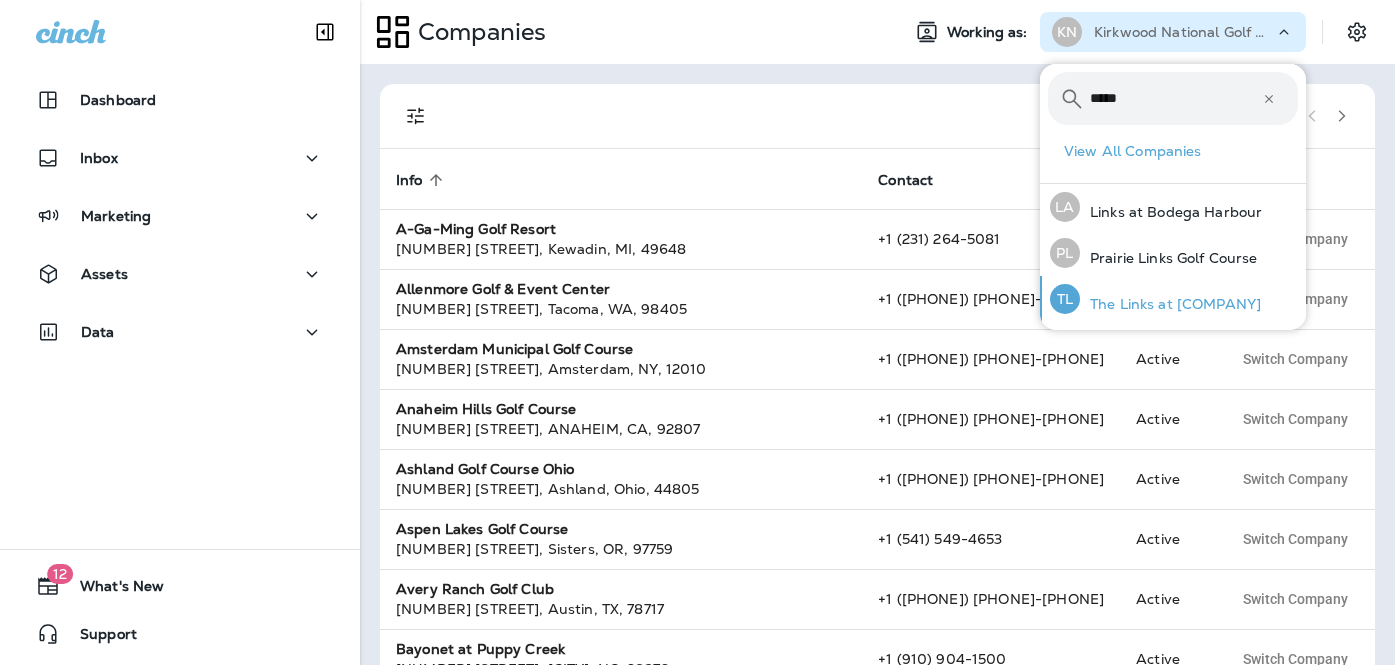type on "*****" 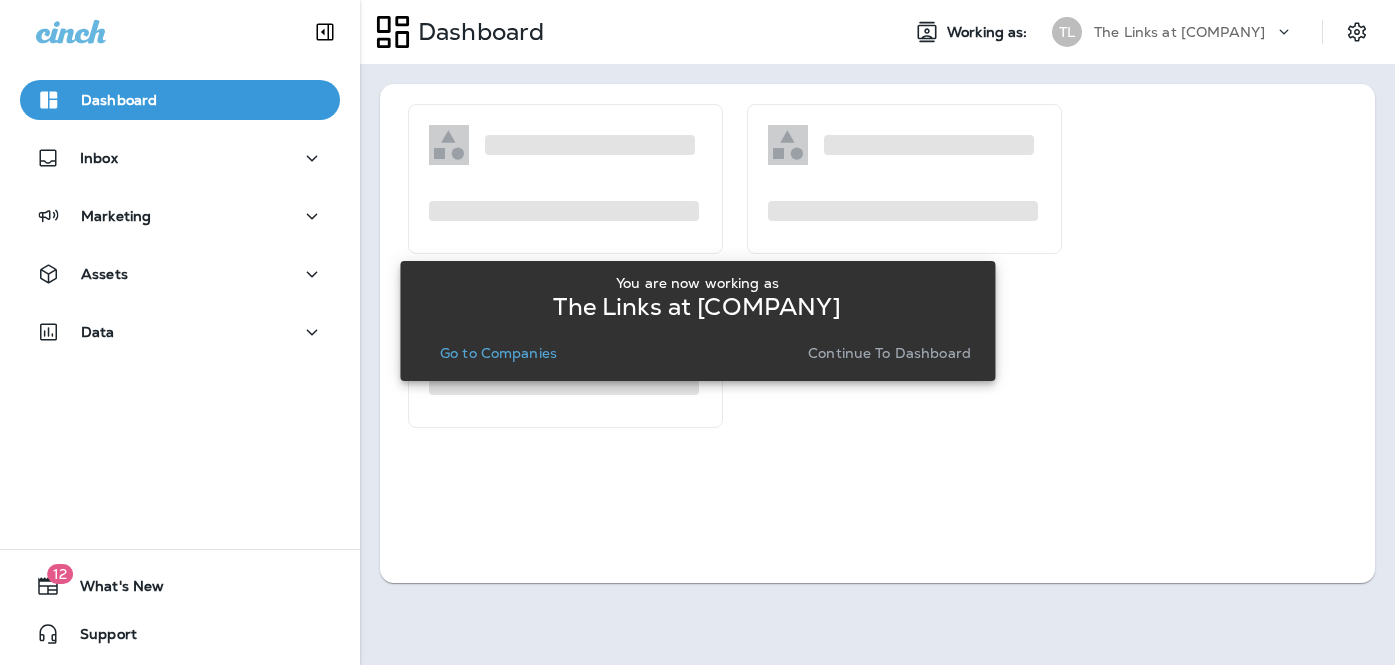 click on "You are now working as The Links at [COMPANY] Go to Companies Continue to Dashboard" at bounding box center [697, 321] 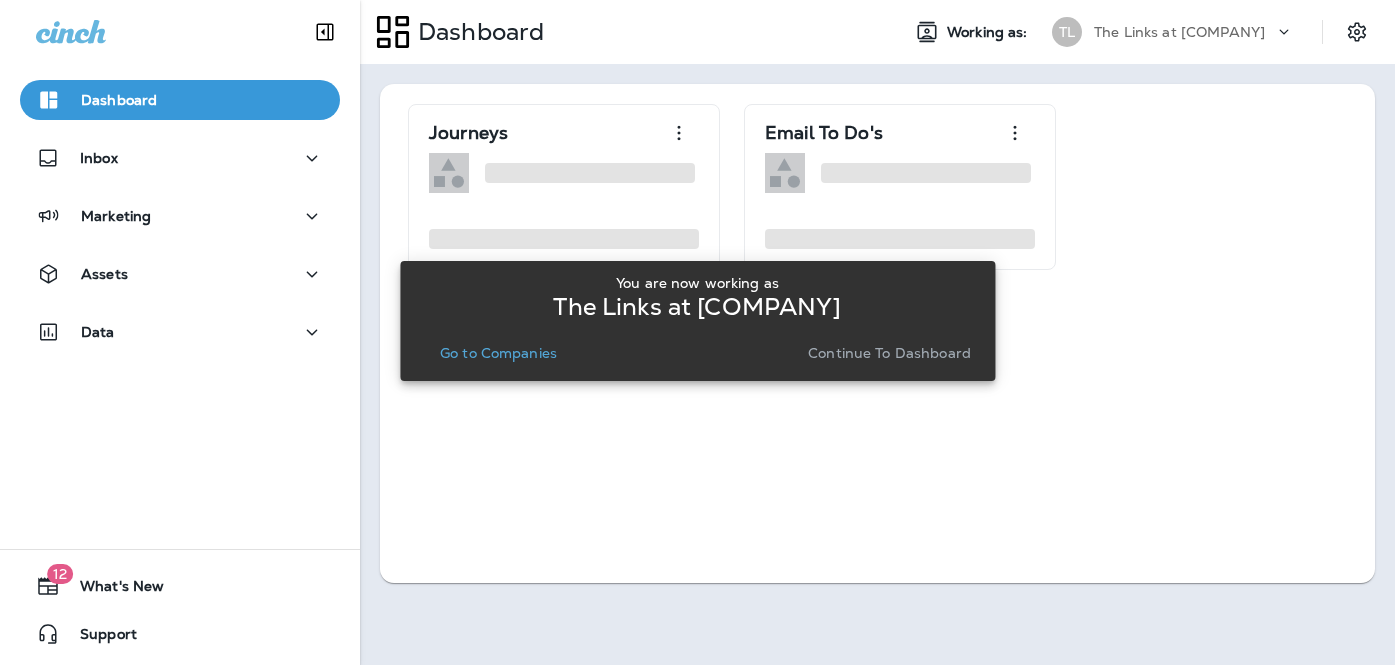 click on "Continue to Dashboard" at bounding box center (889, 353) 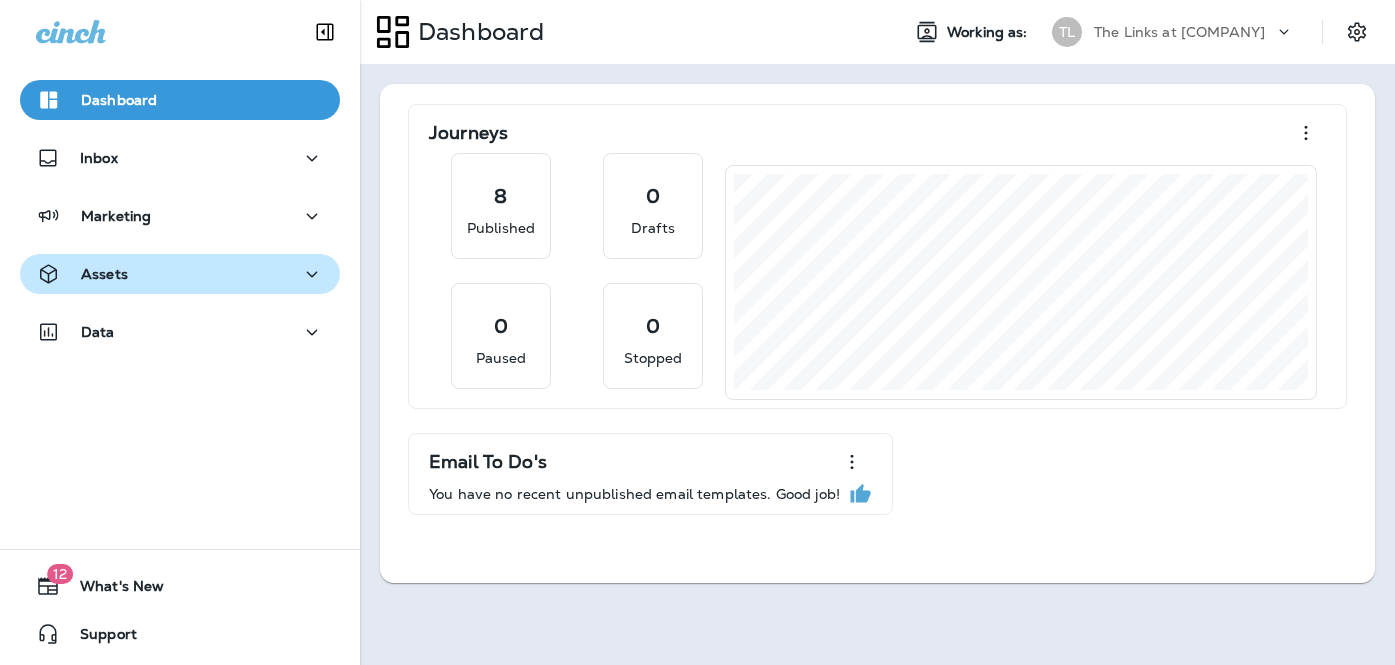 click on "Assets" at bounding box center [180, 274] 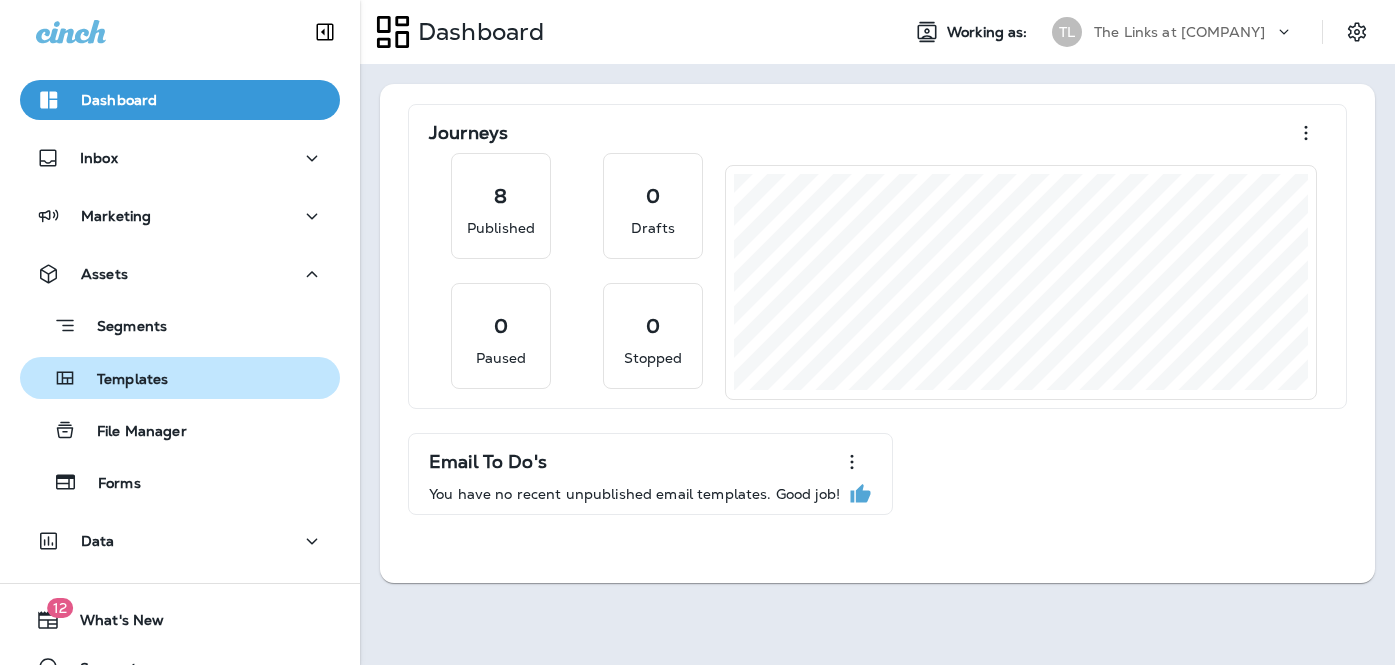 click on "Templates" at bounding box center [180, 378] 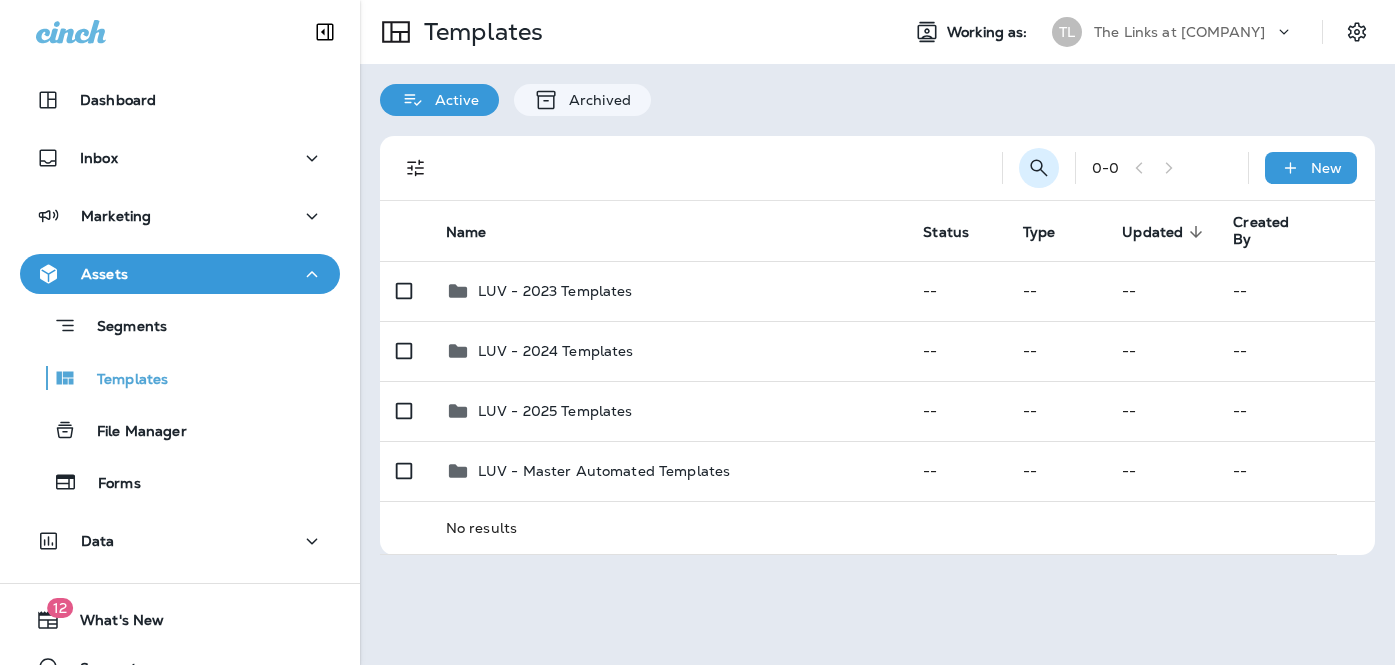 click at bounding box center (1039, 168) 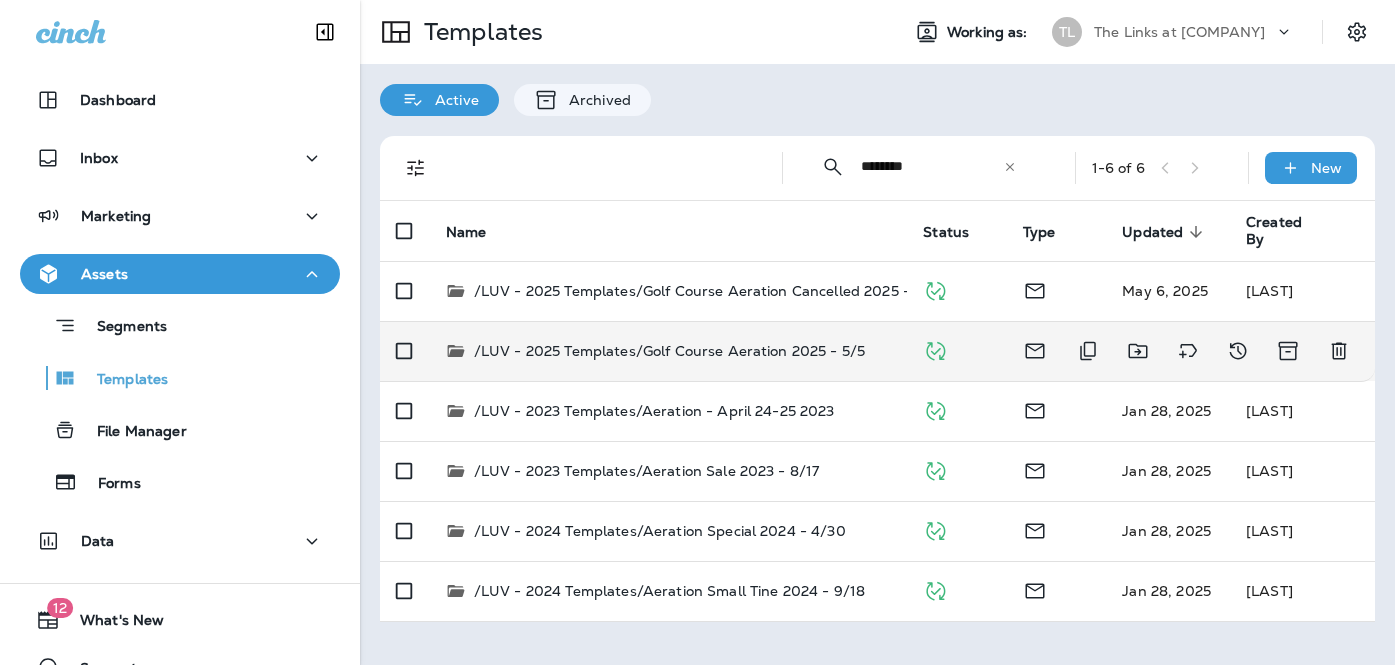 type on "********" 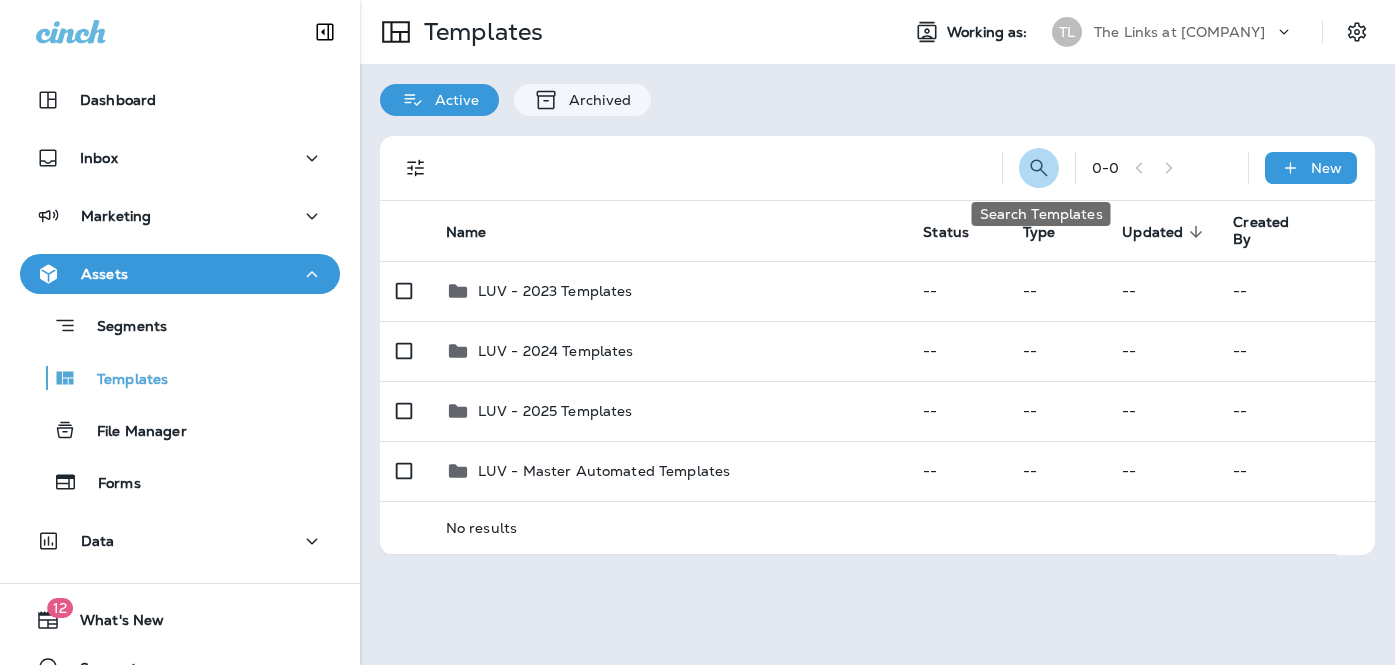 click 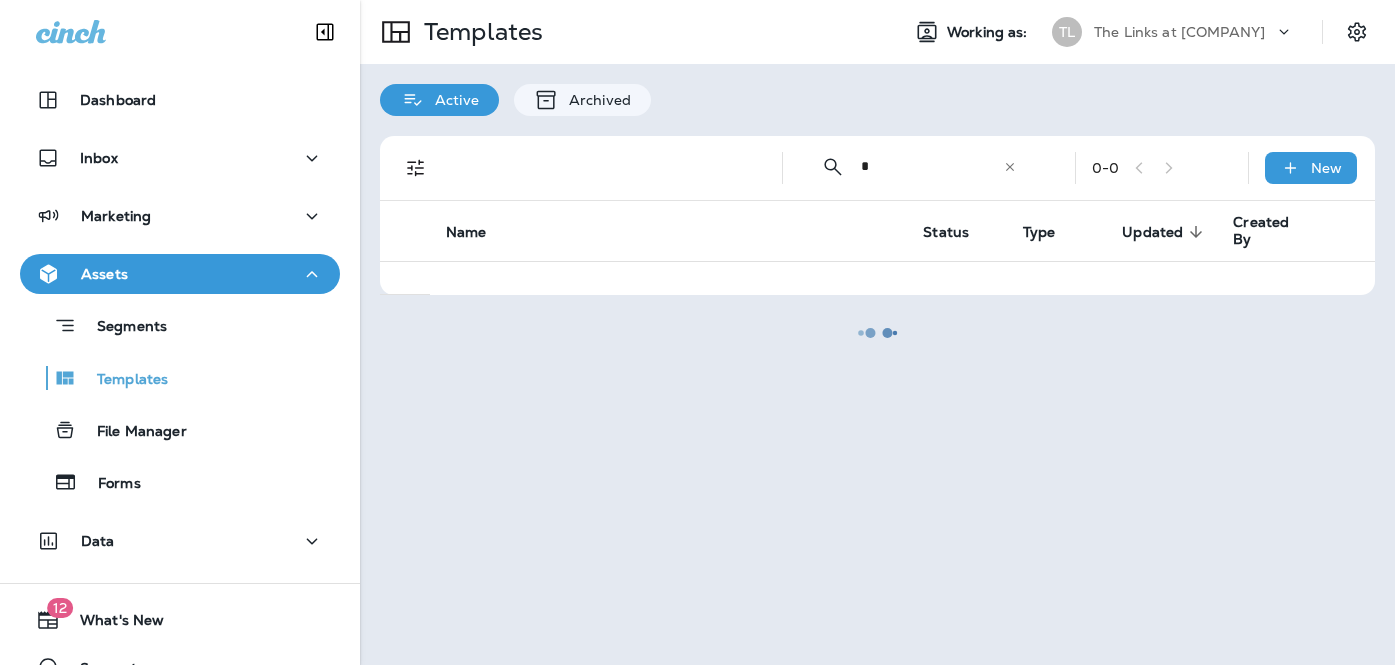 type on "********" 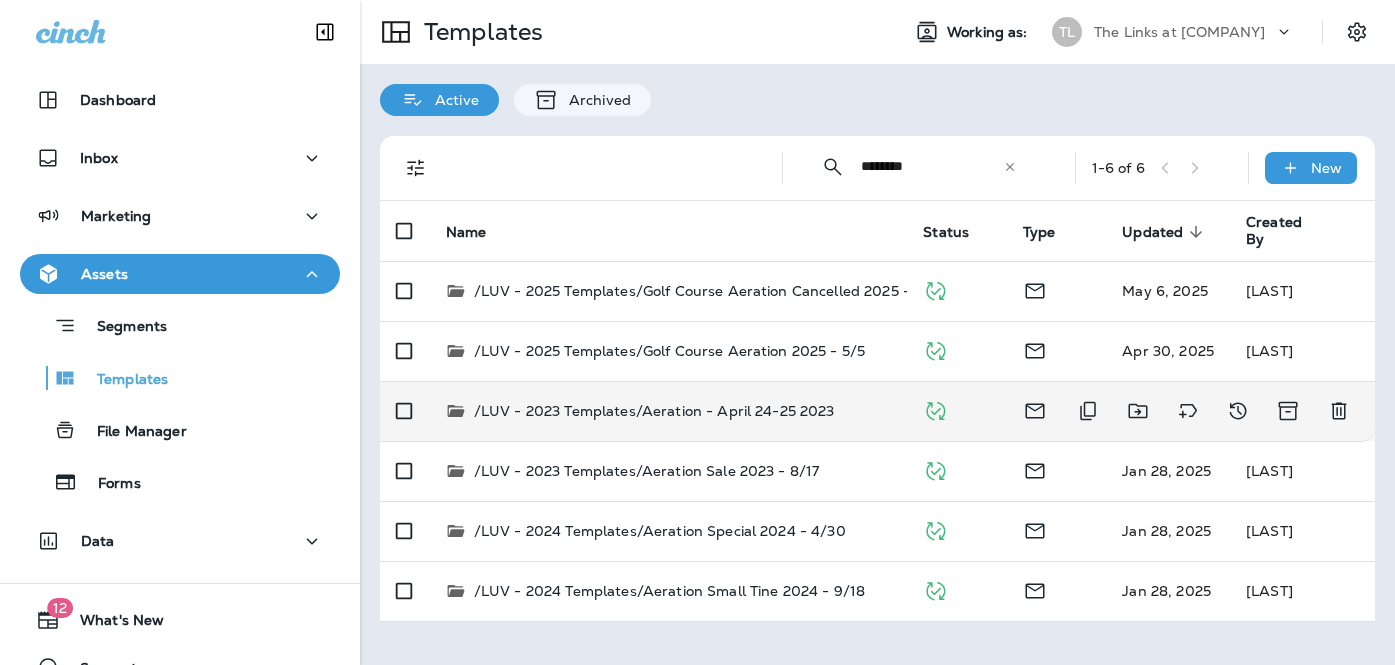 click on "/LUV - 2023 Templates/Aeration - April 24-25 2023" at bounding box center (654, 411) 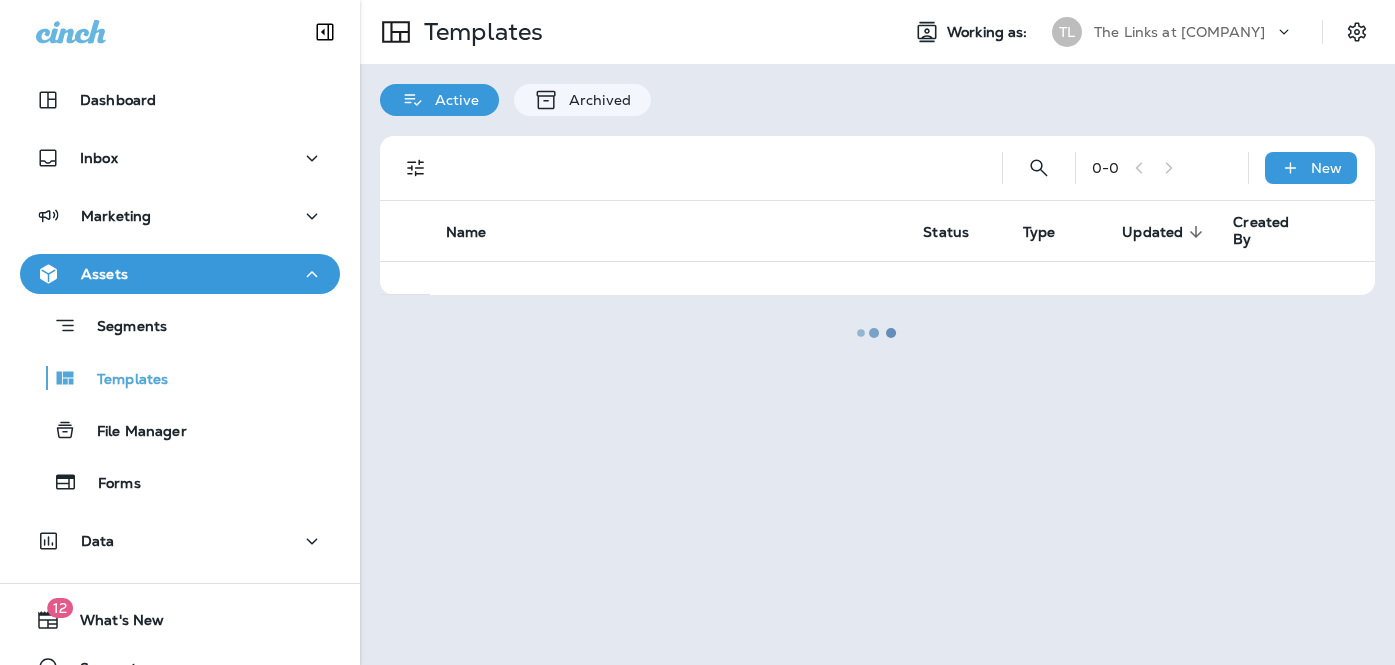 click at bounding box center [877, 332] 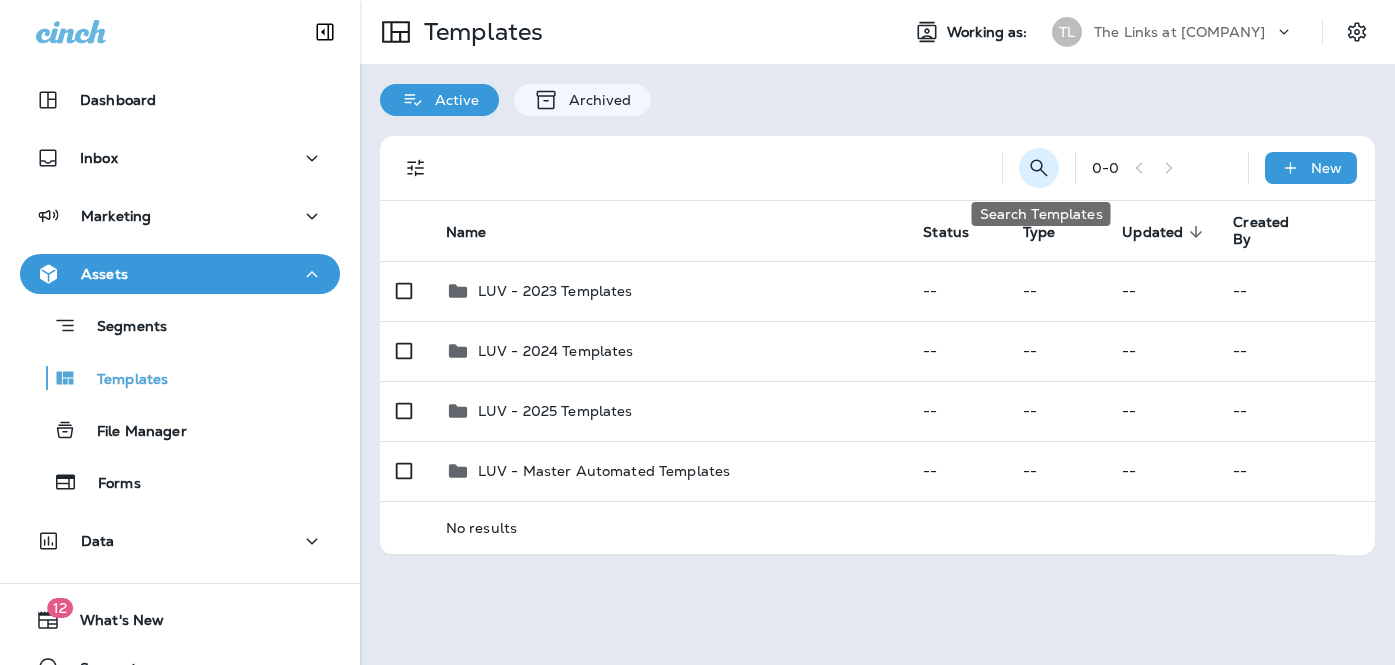 click 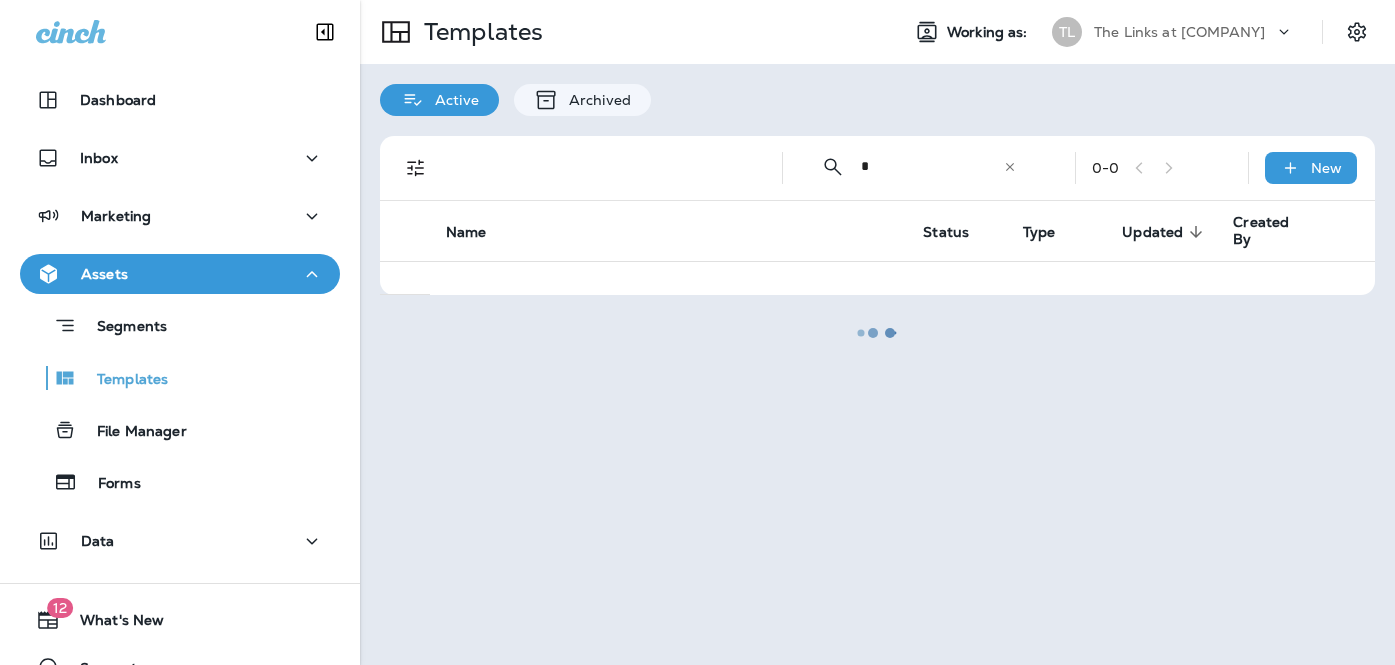 type on "********" 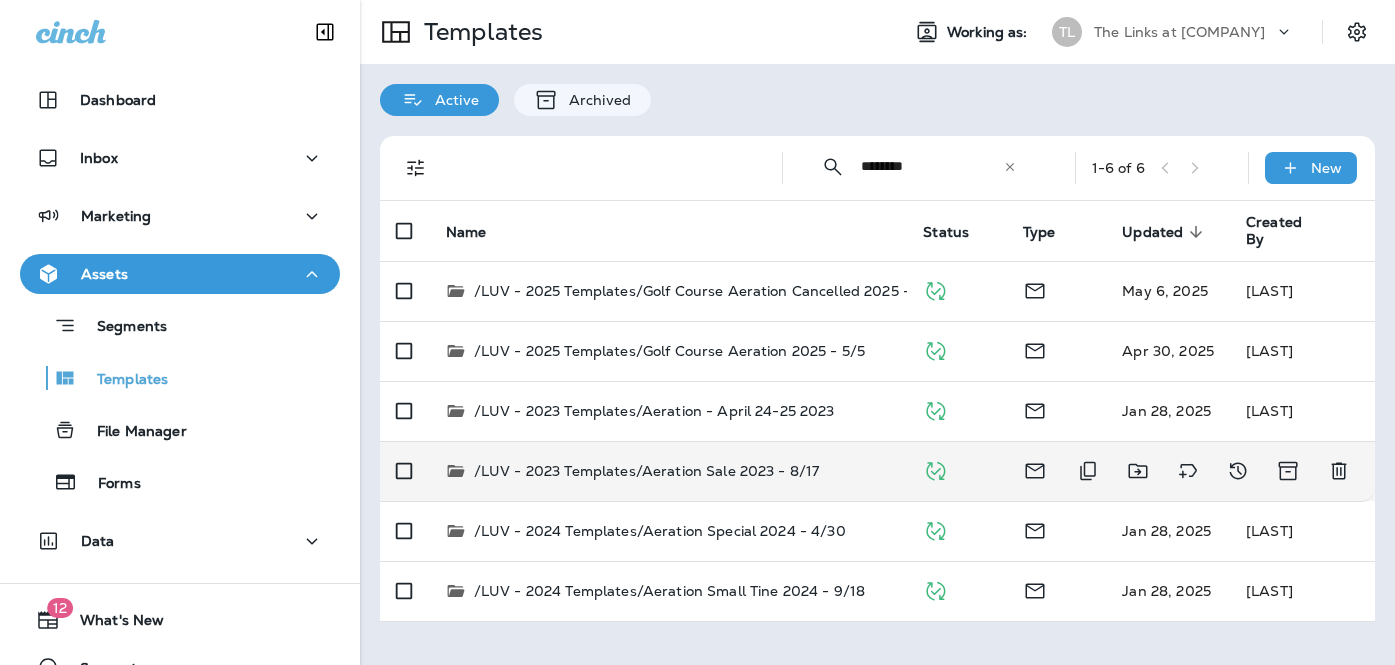 click on "/LUV - 2023 Templates/Aeration Sale 2023 - 8/17" at bounding box center (647, 471) 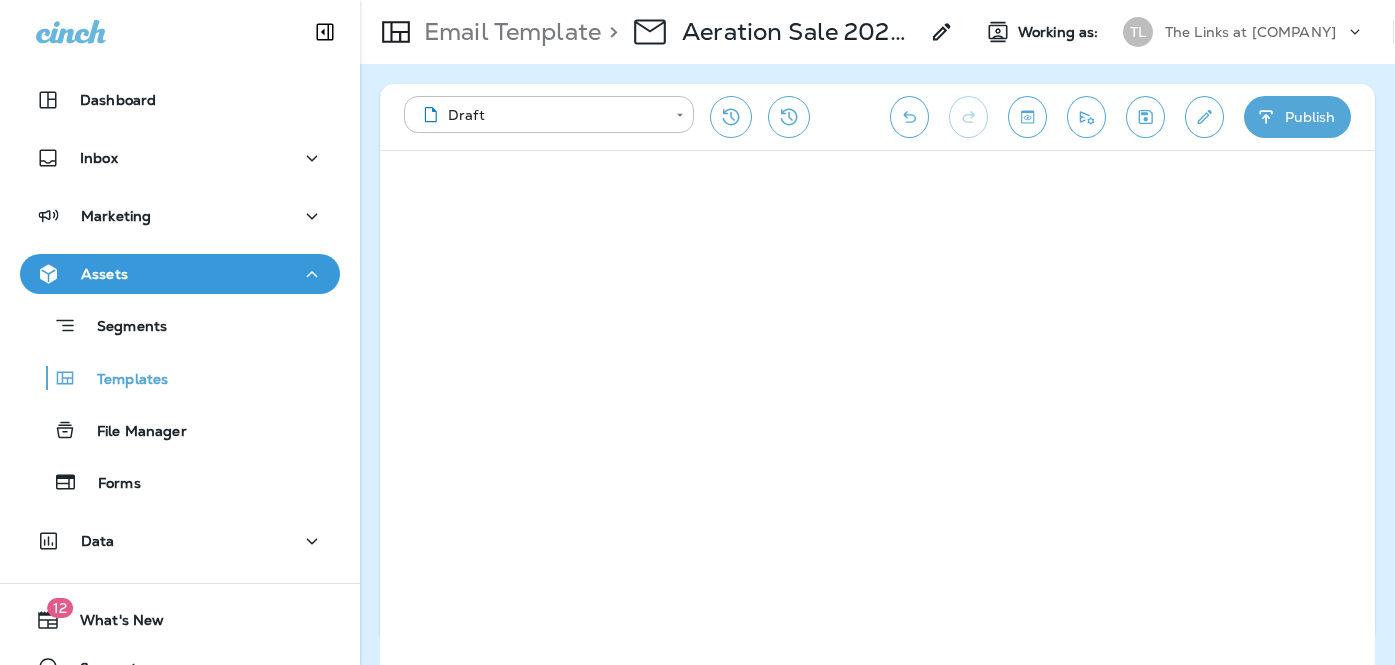 click 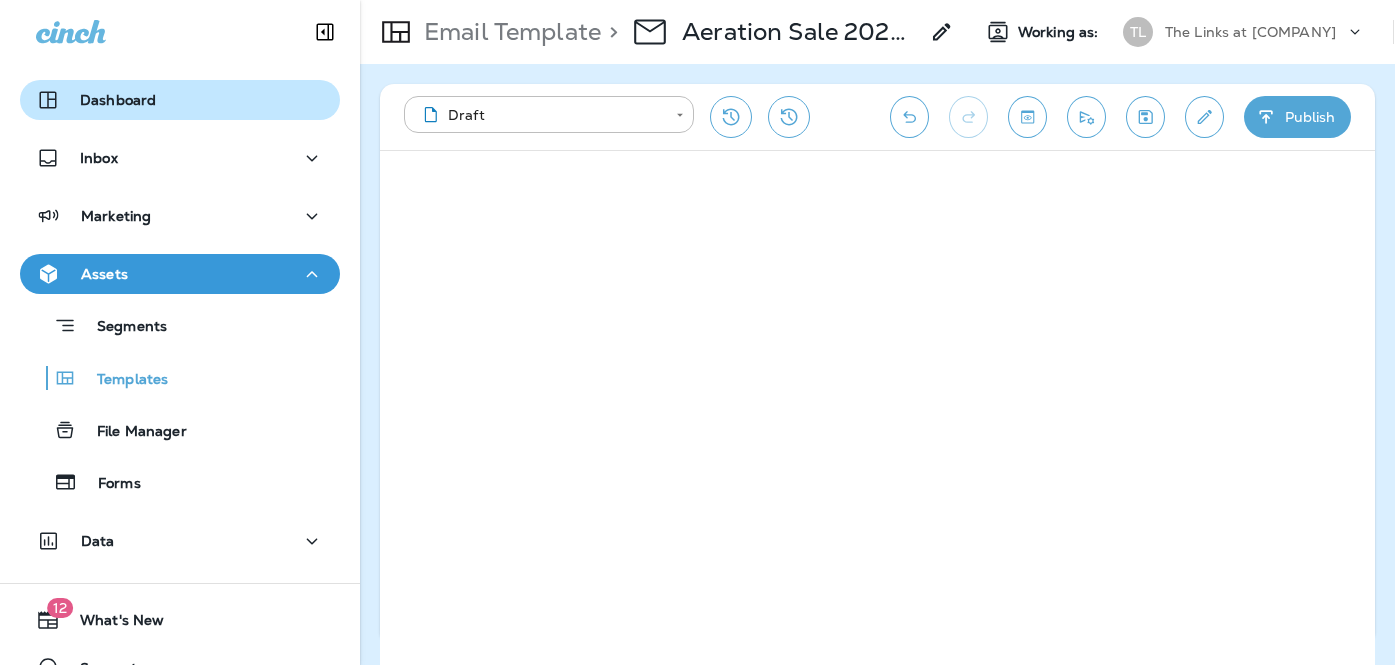click on "Dashboard" at bounding box center [180, 100] 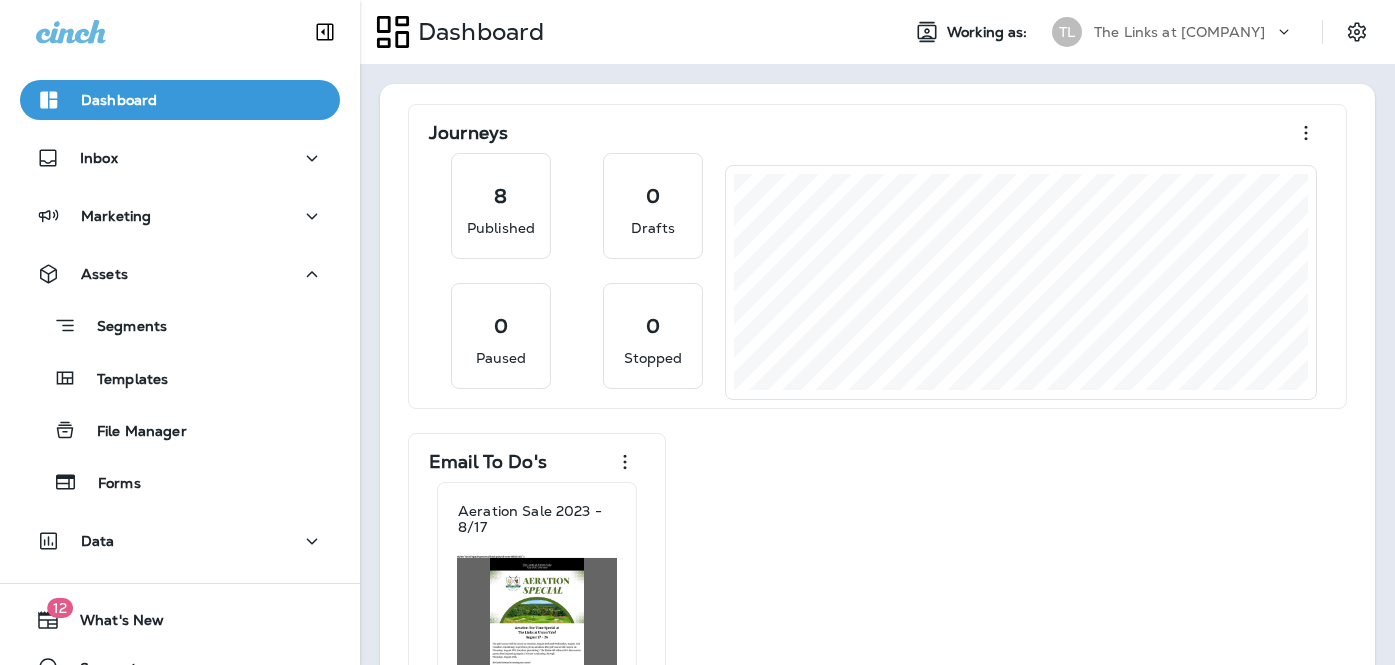 click on "The Links at [COMPANY]" at bounding box center [1179, 32] 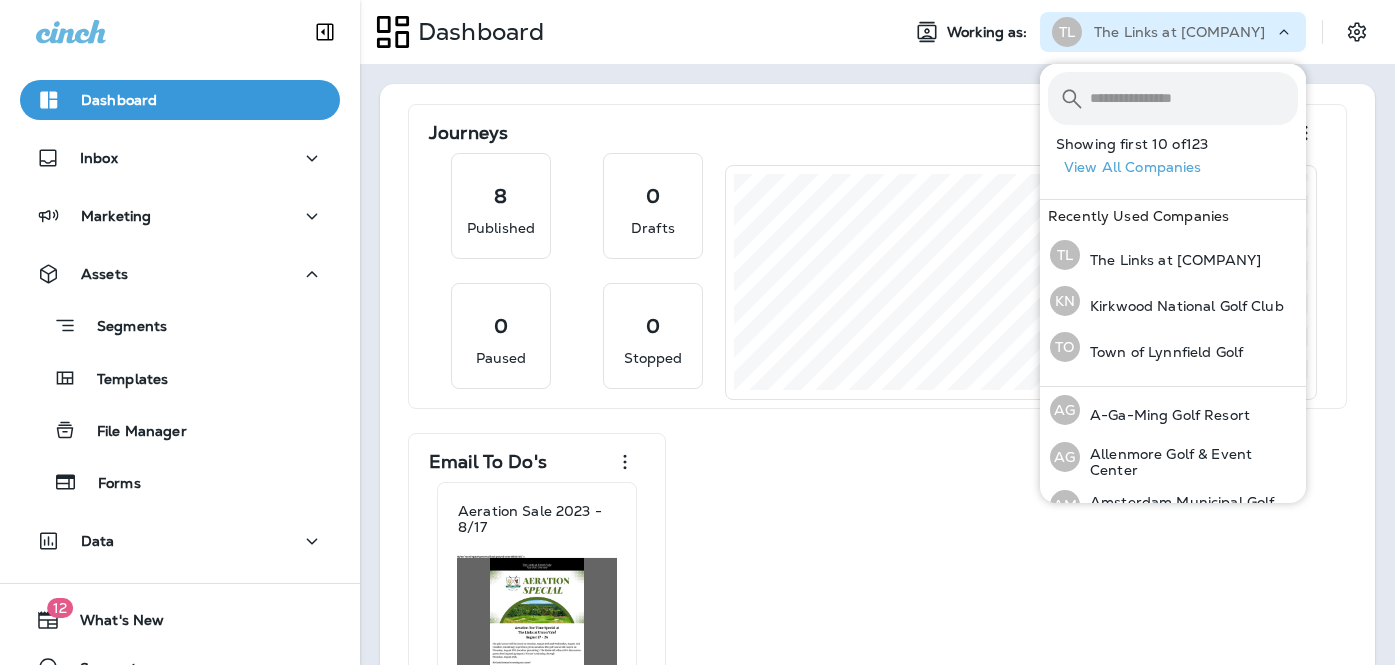 click at bounding box center [1194, 98] 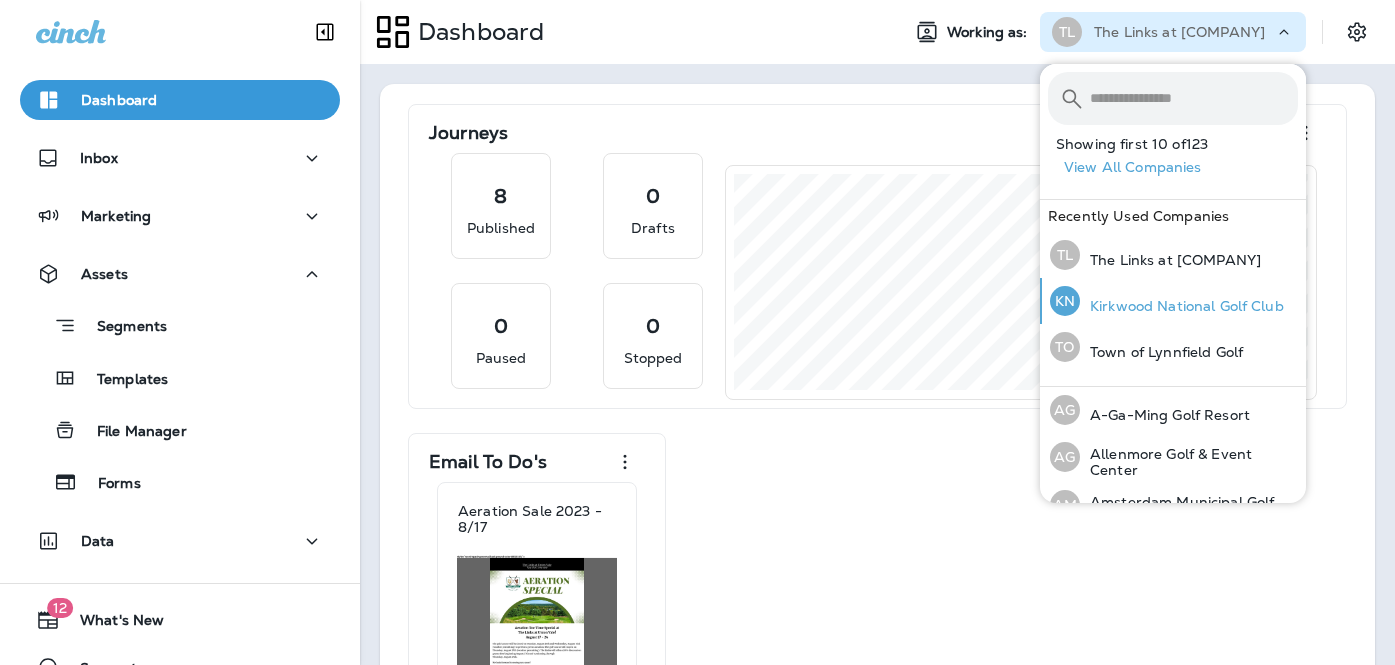 click on "KN Kirkwood National Golf Club" at bounding box center (1167, 301) 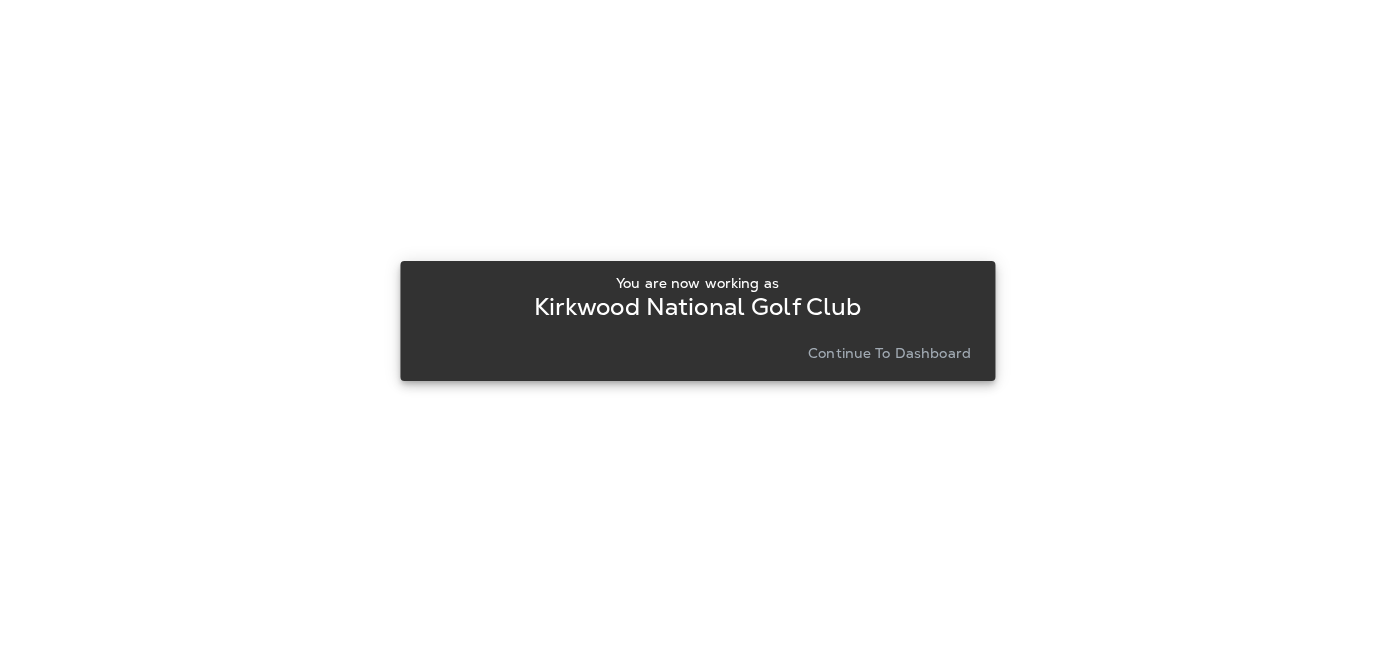 click on "Continue to Dashboard" at bounding box center (889, 353) 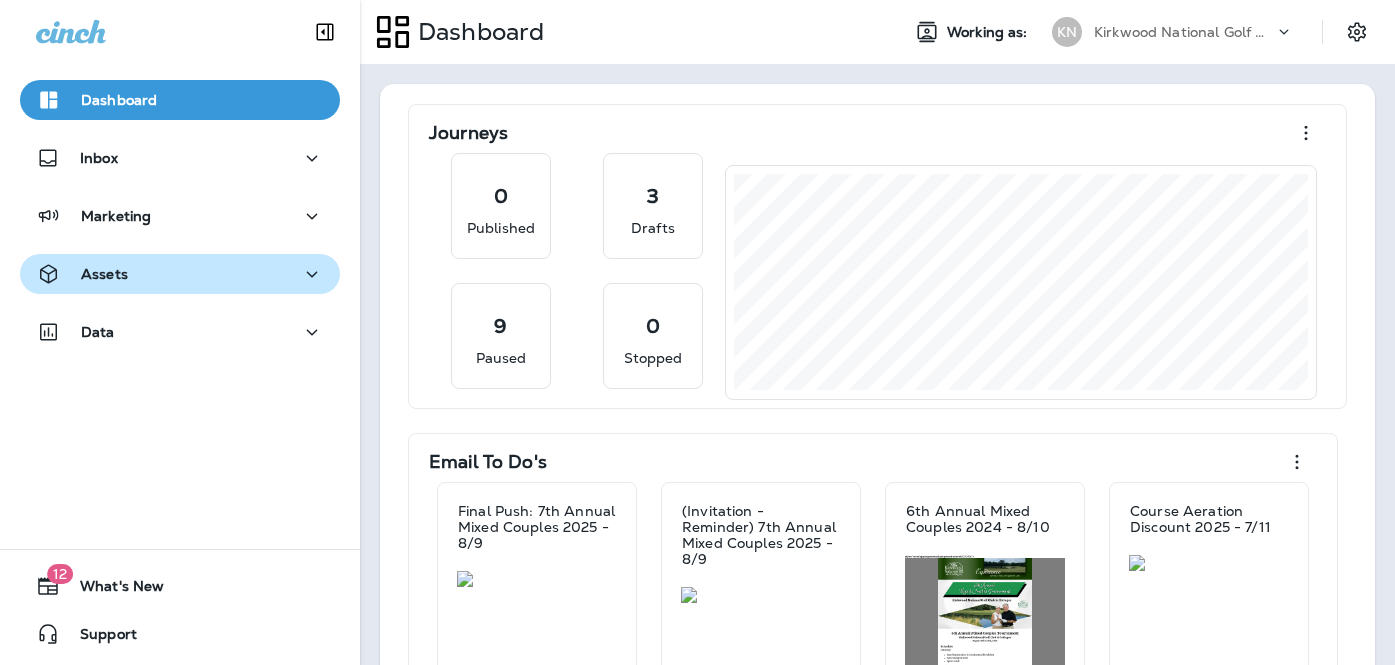 click on "Assets" at bounding box center [180, 274] 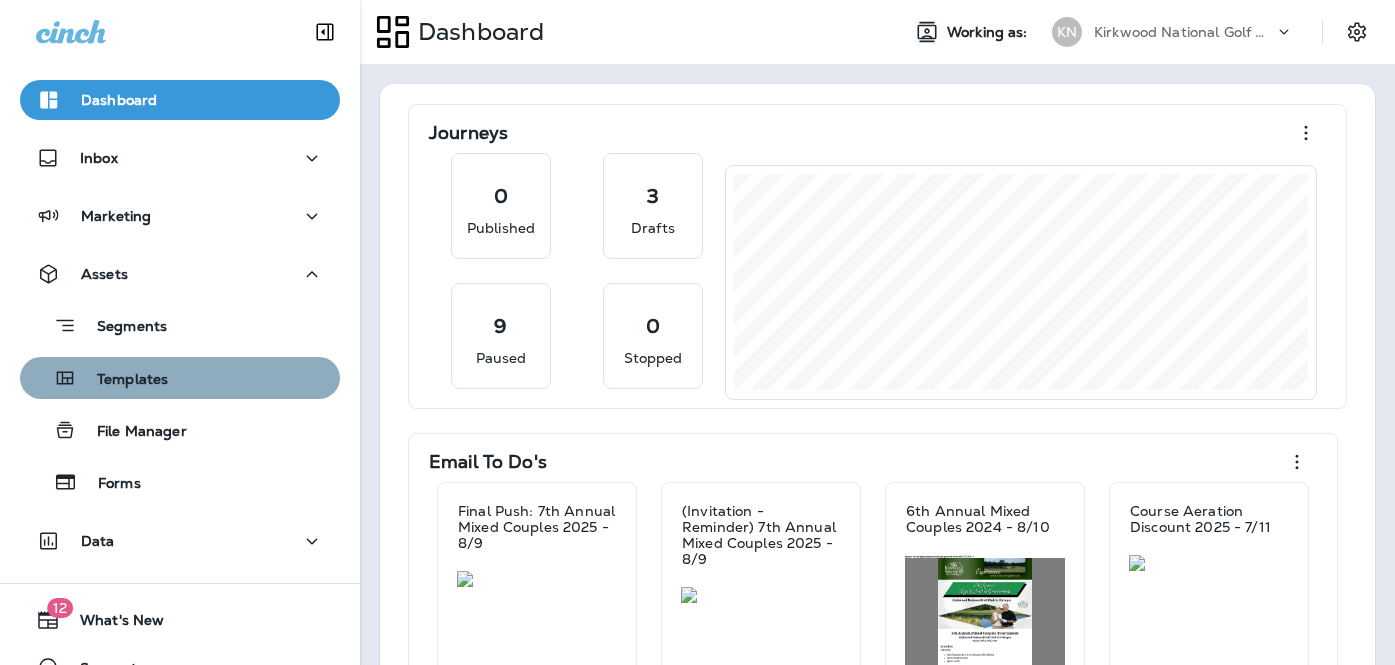 click on "Templates" at bounding box center (180, 378) 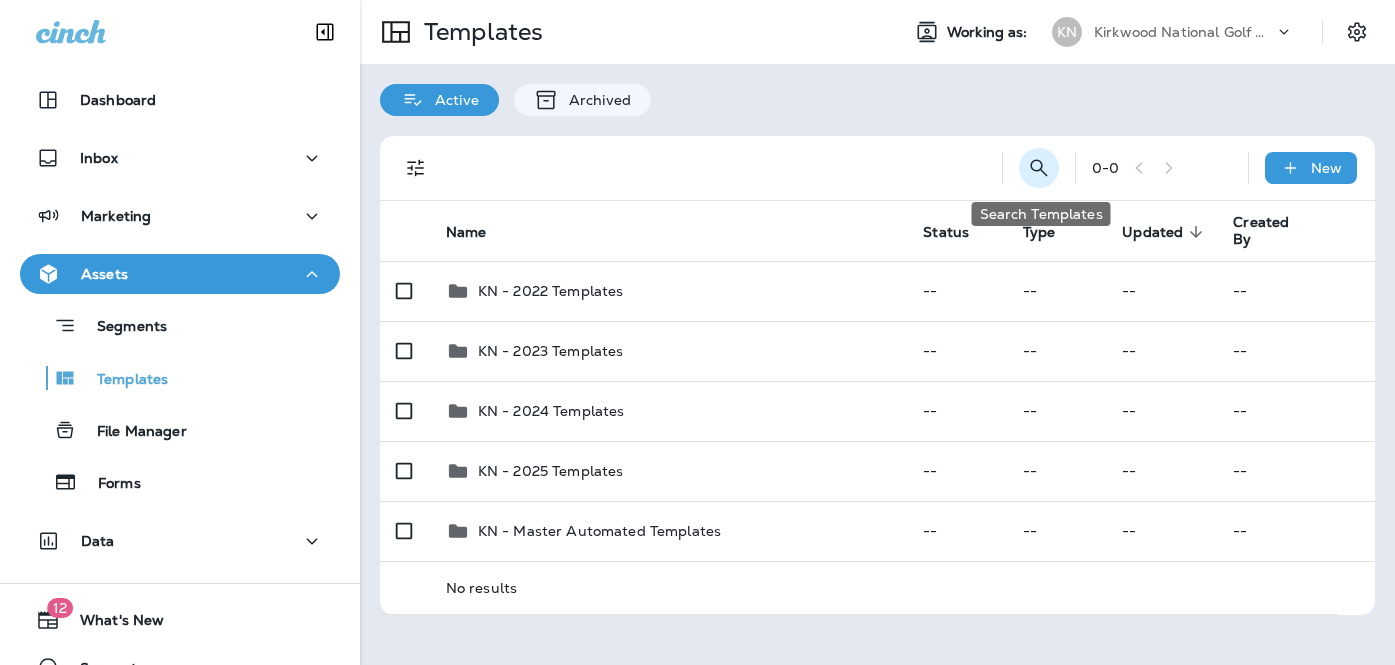 click 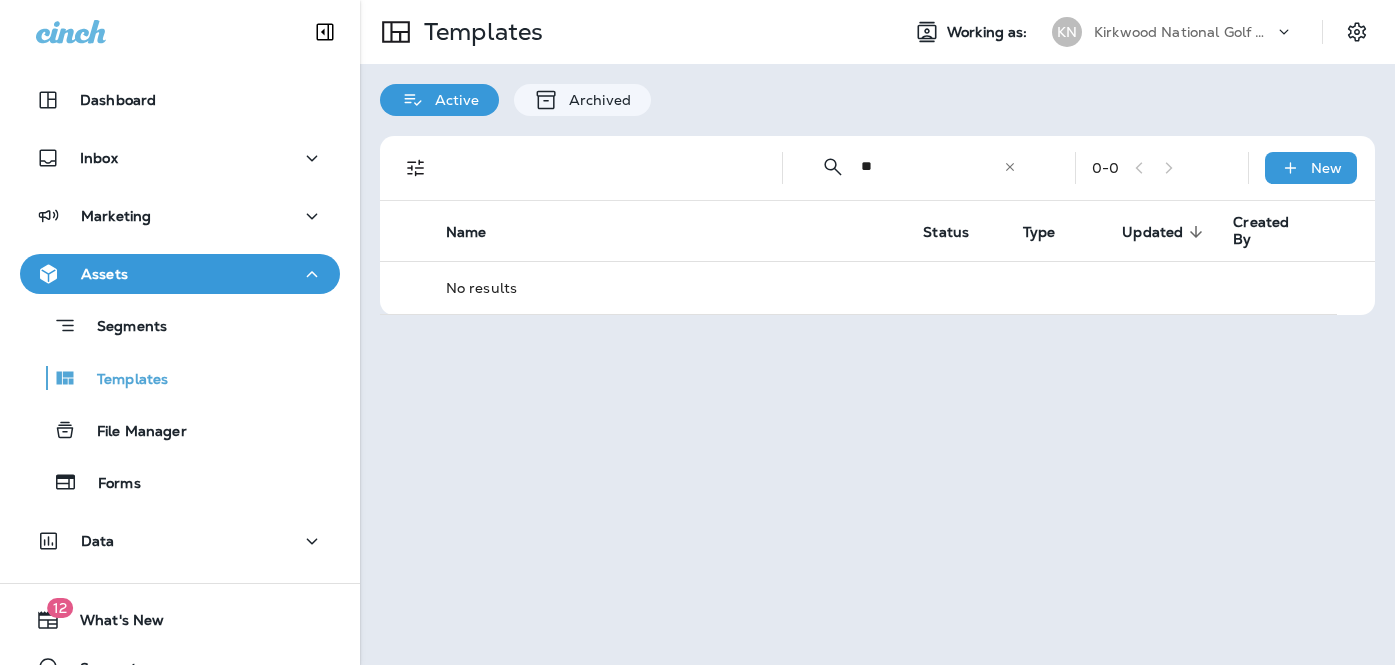 type on "*" 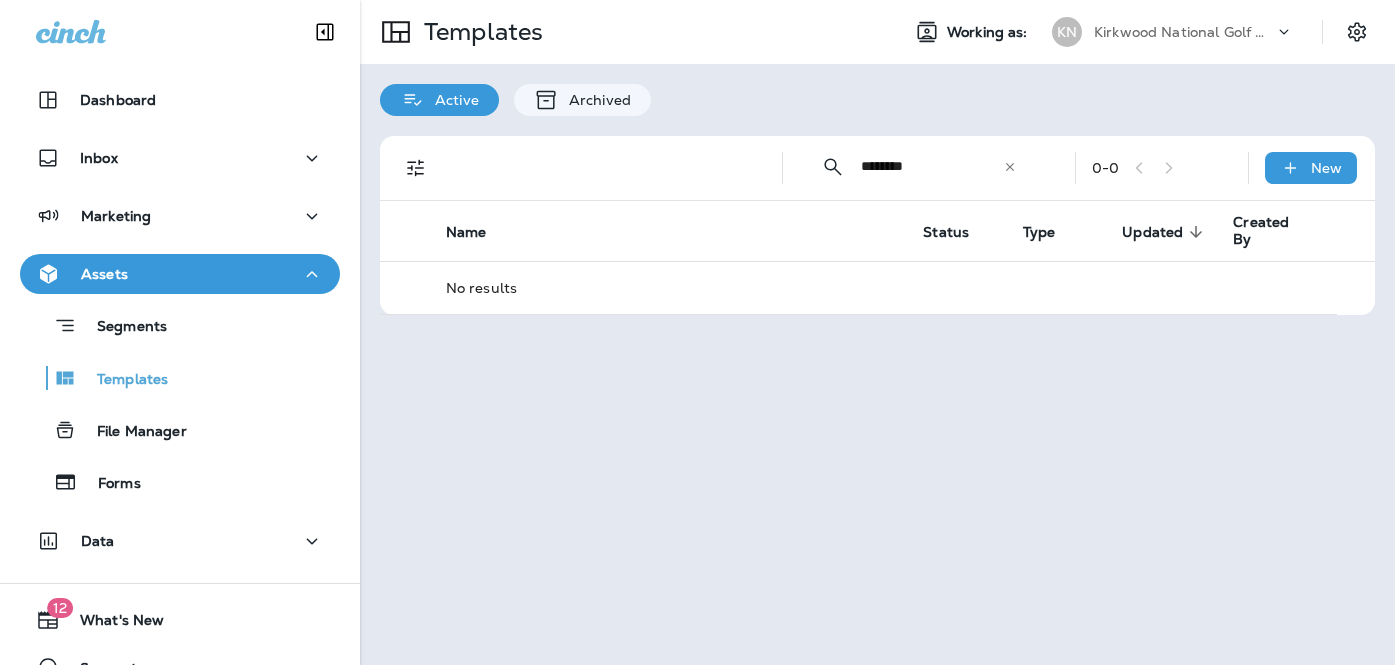 type on "********" 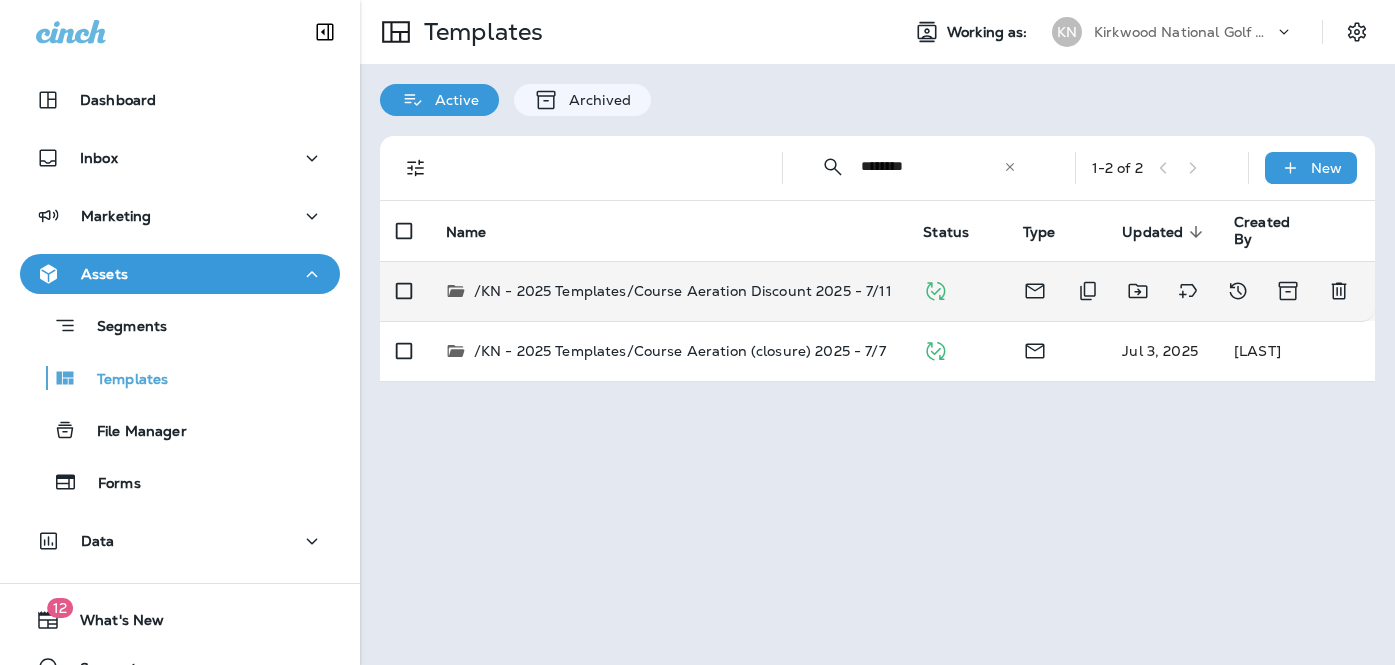 click on "/KN - 2025 Templates/Course Aeration Discount 2025 - 7/11" at bounding box center [669, 291] 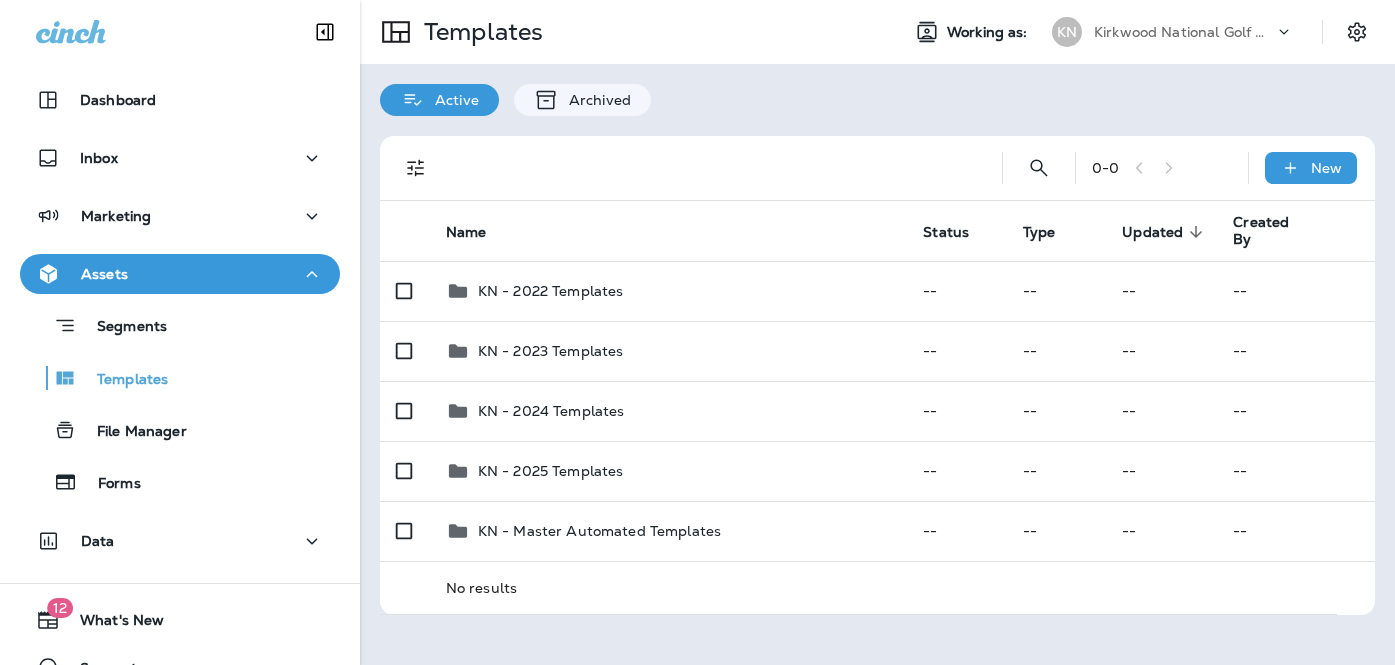 click on "0  -  0   New" at bounding box center (881, 168) 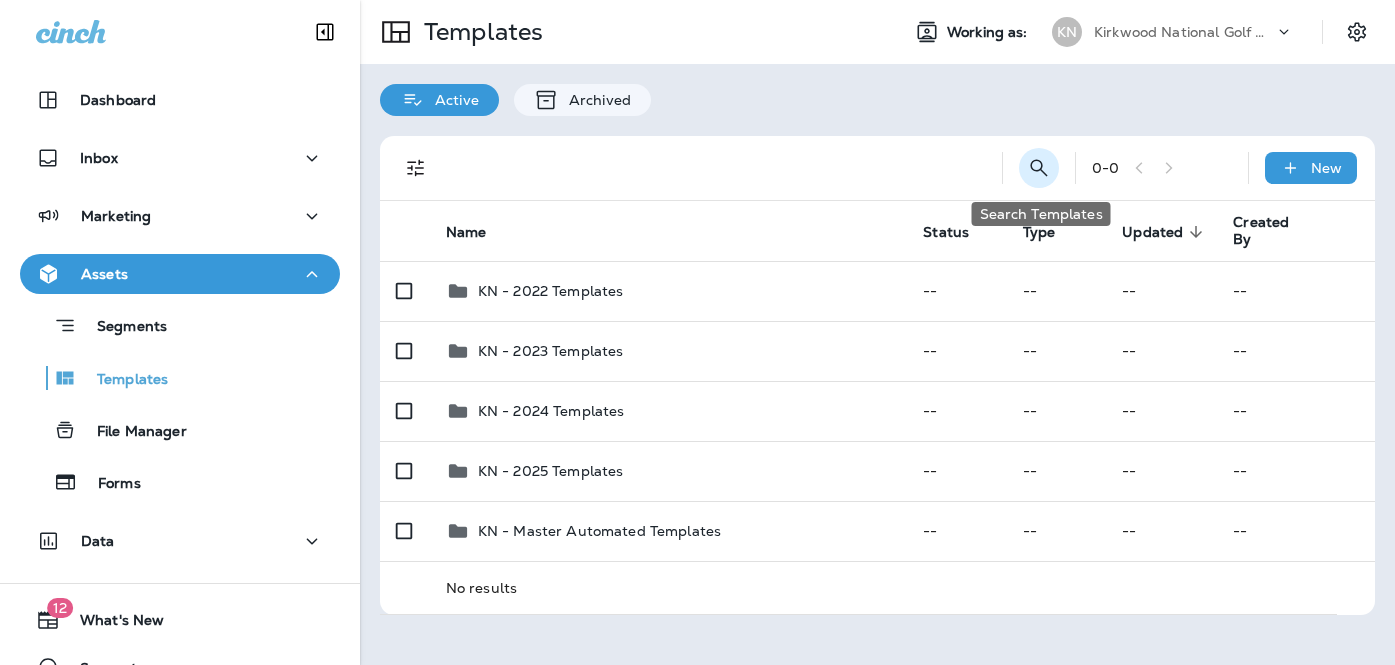 click 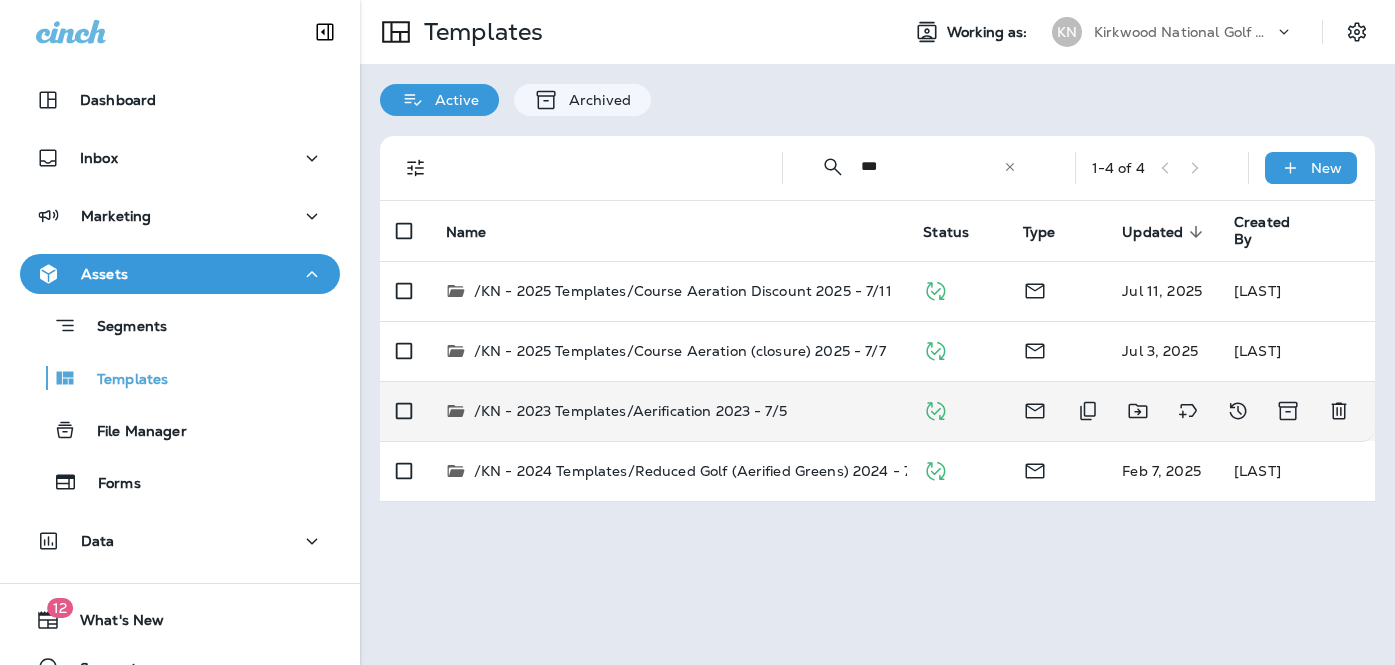 type on "***" 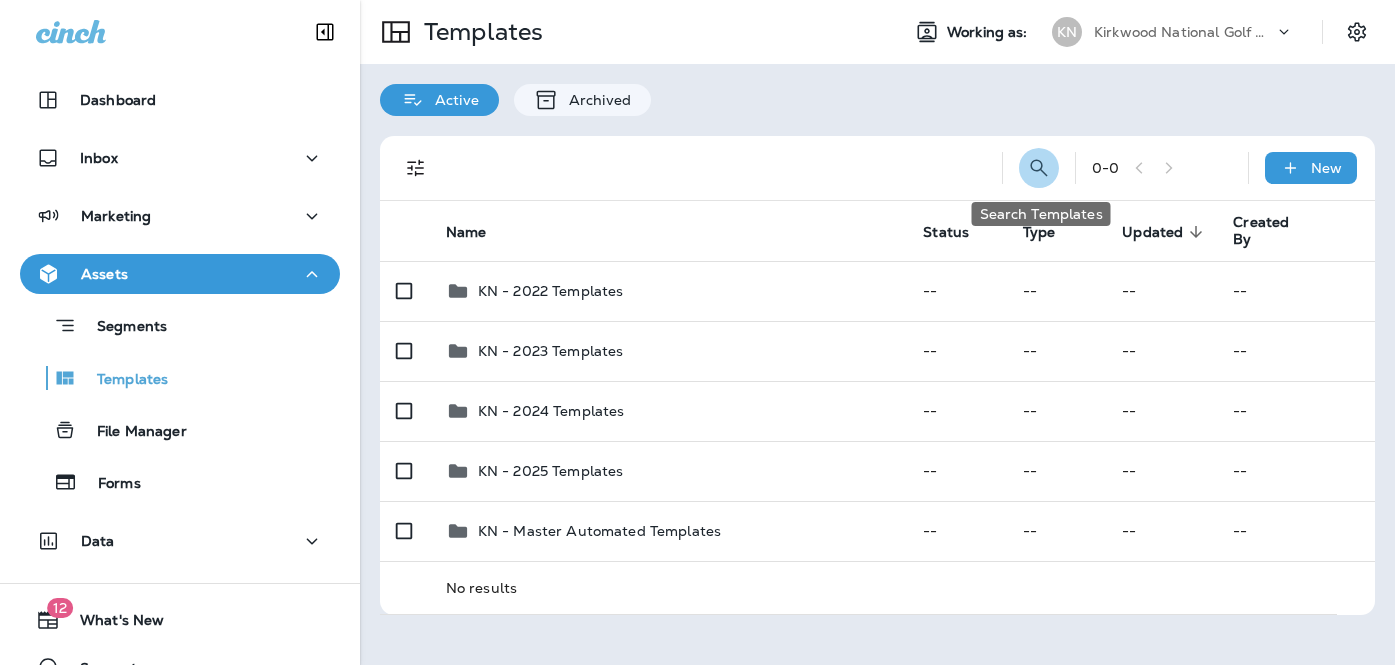 click 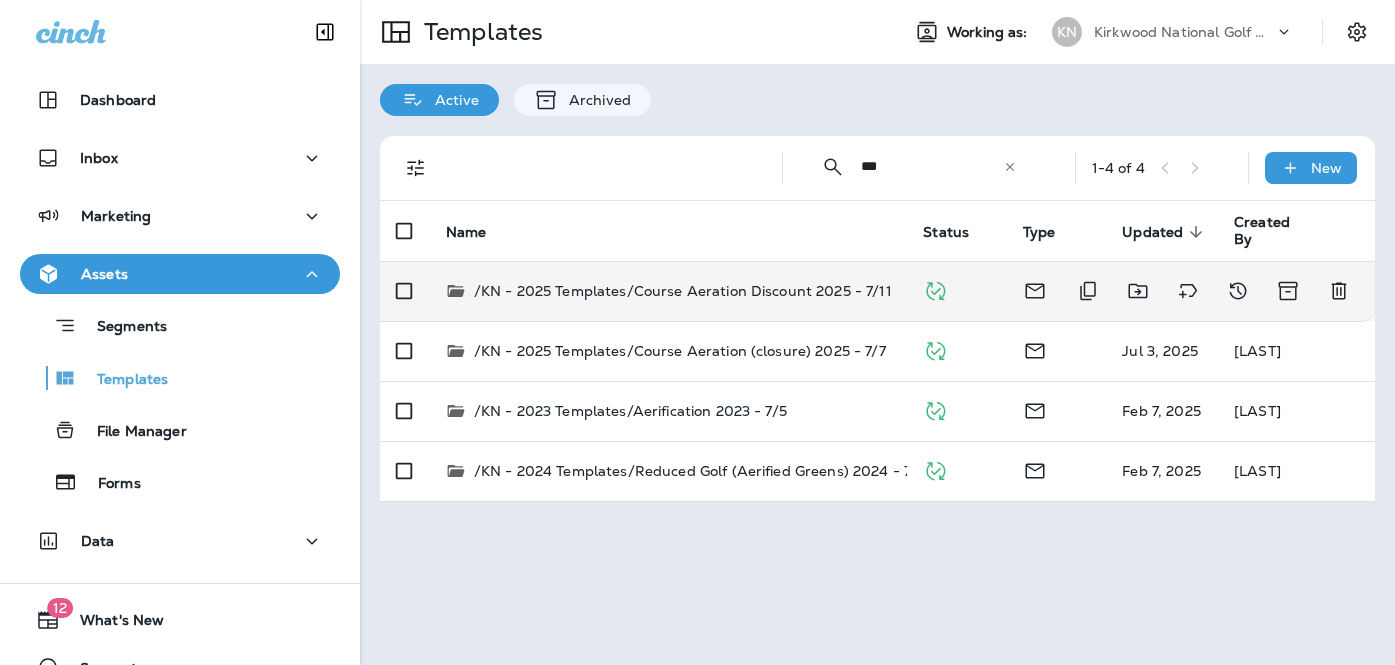type on "***" 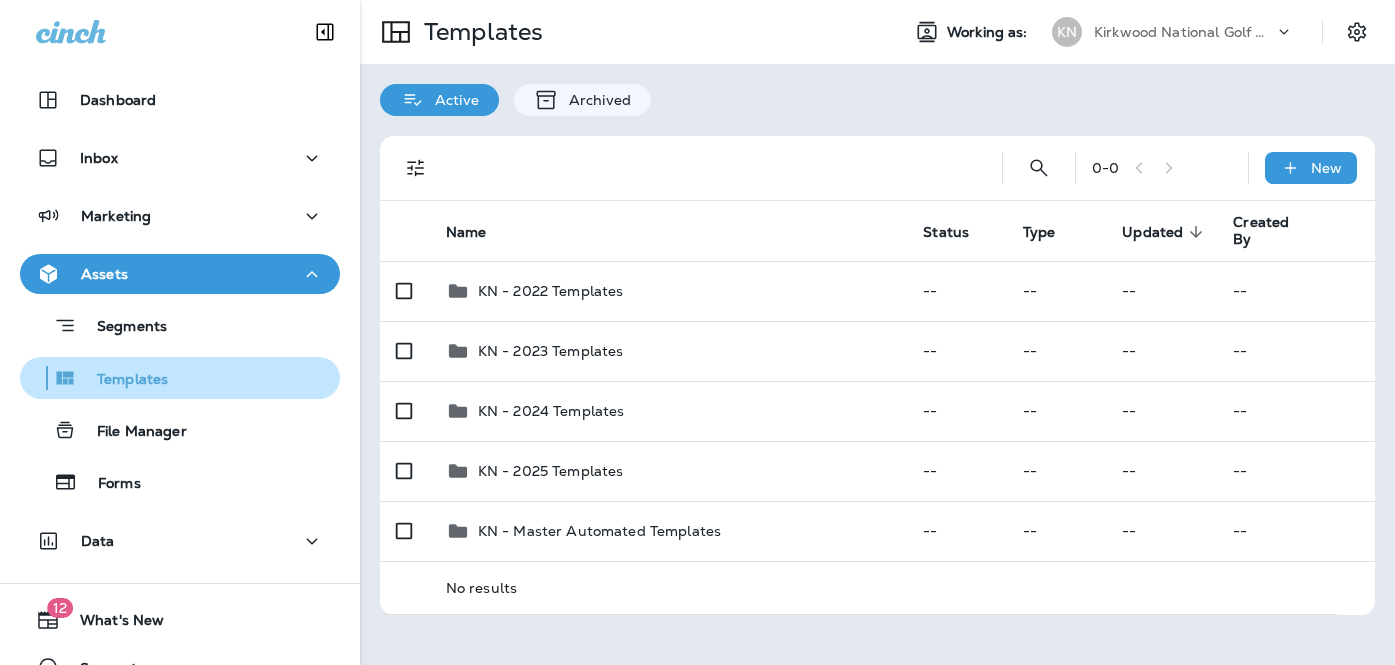 click on "Templates" at bounding box center [98, 378] 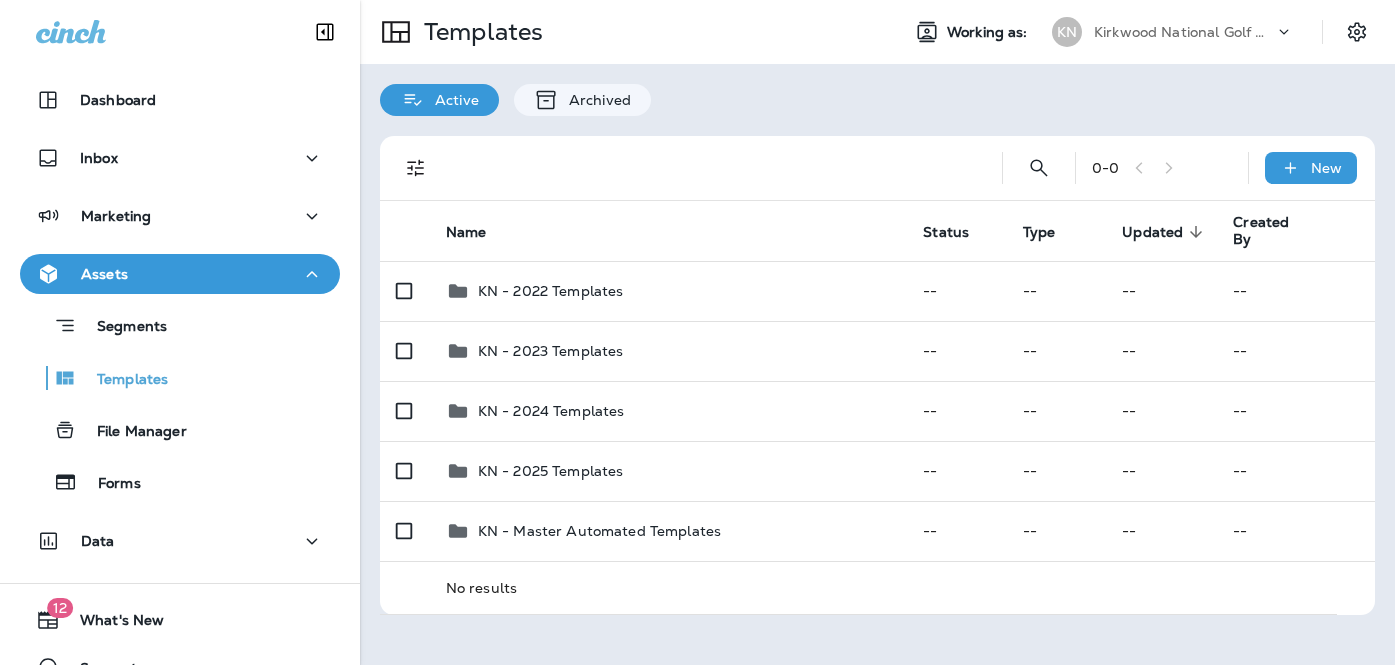 click on "KN Kirkwood National Golf Club" at bounding box center [1173, 32] 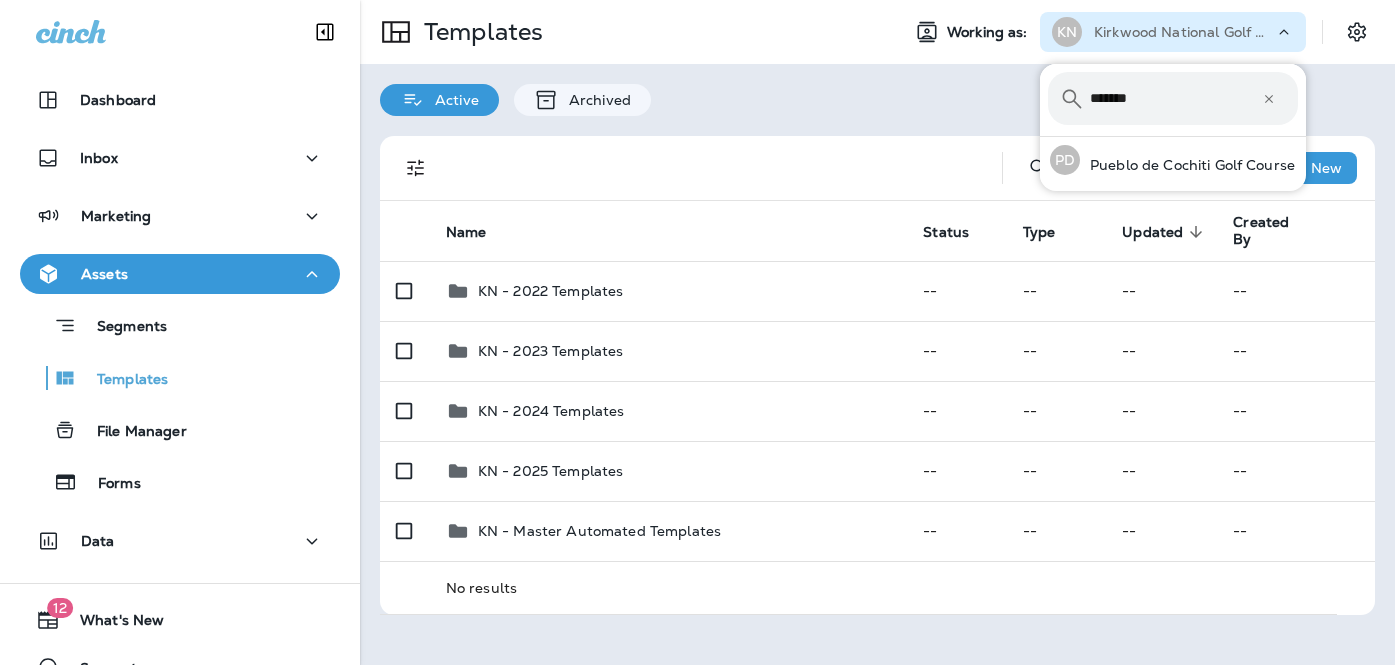 type on "*******" 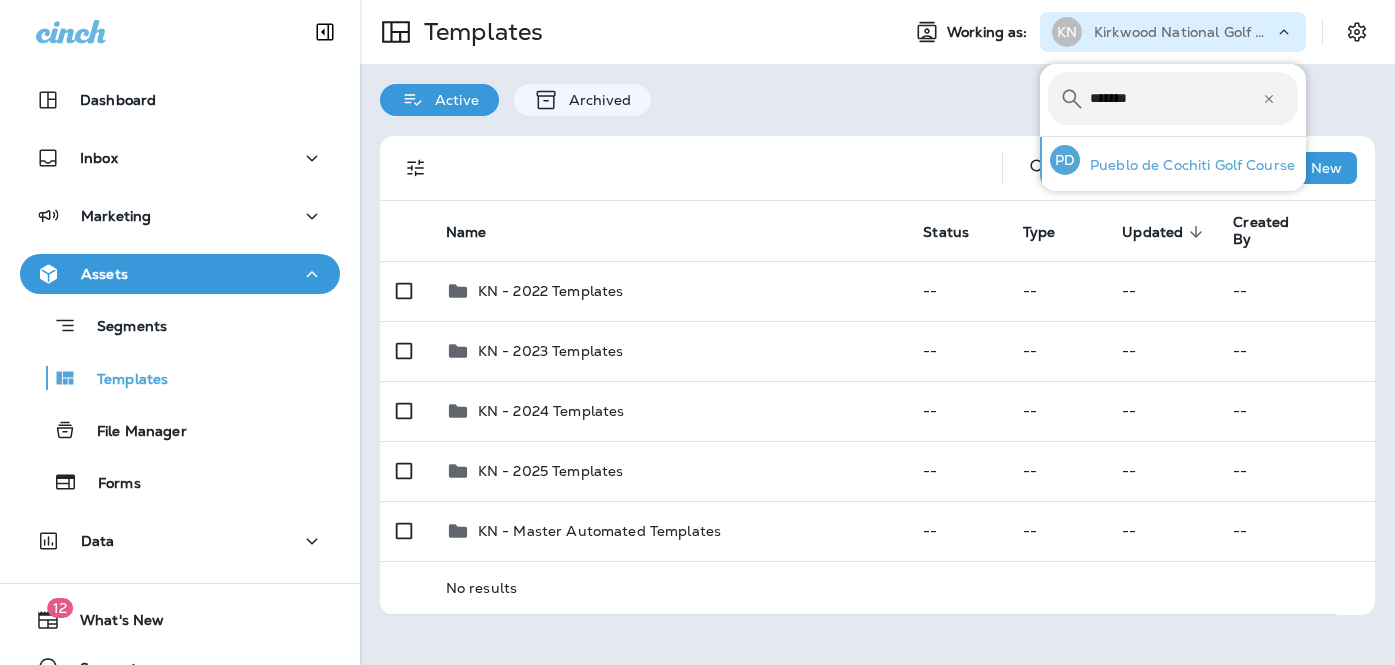 click on "Pueblo de Cochiti Golf Course" at bounding box center (1187, 165) 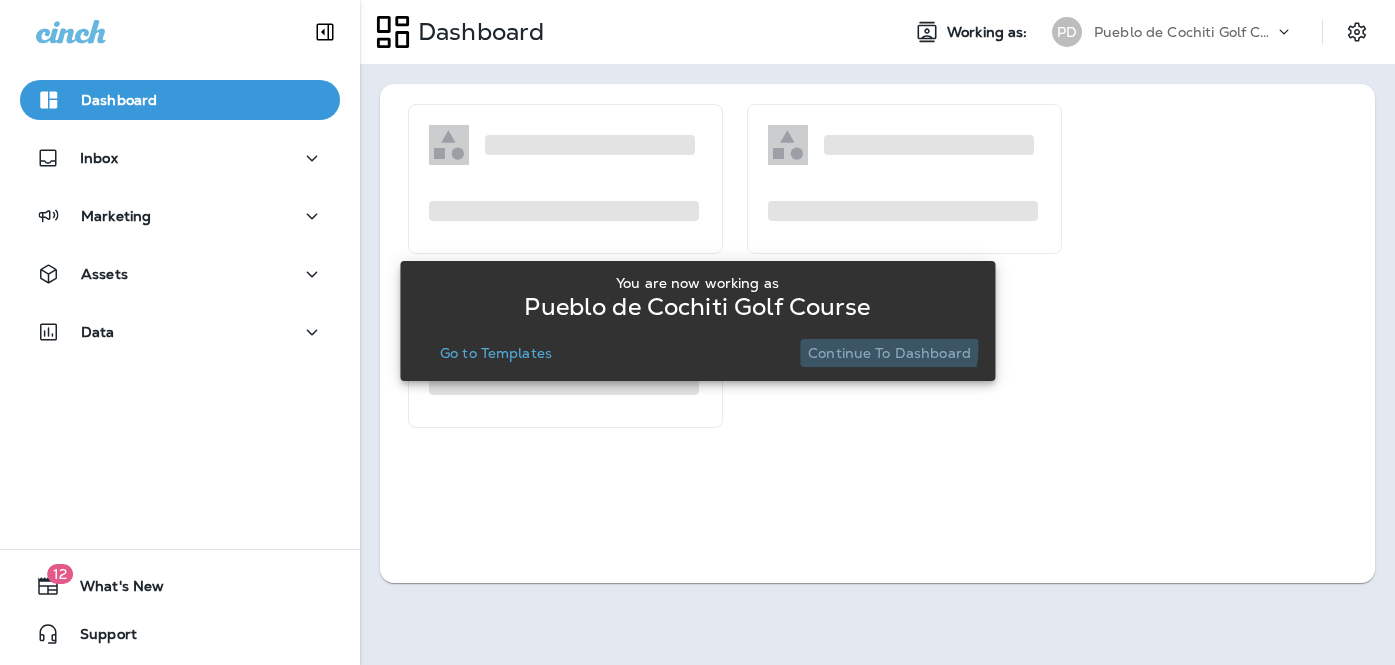 click on "Continue to Dashboard" at bounding box center (889, 353) 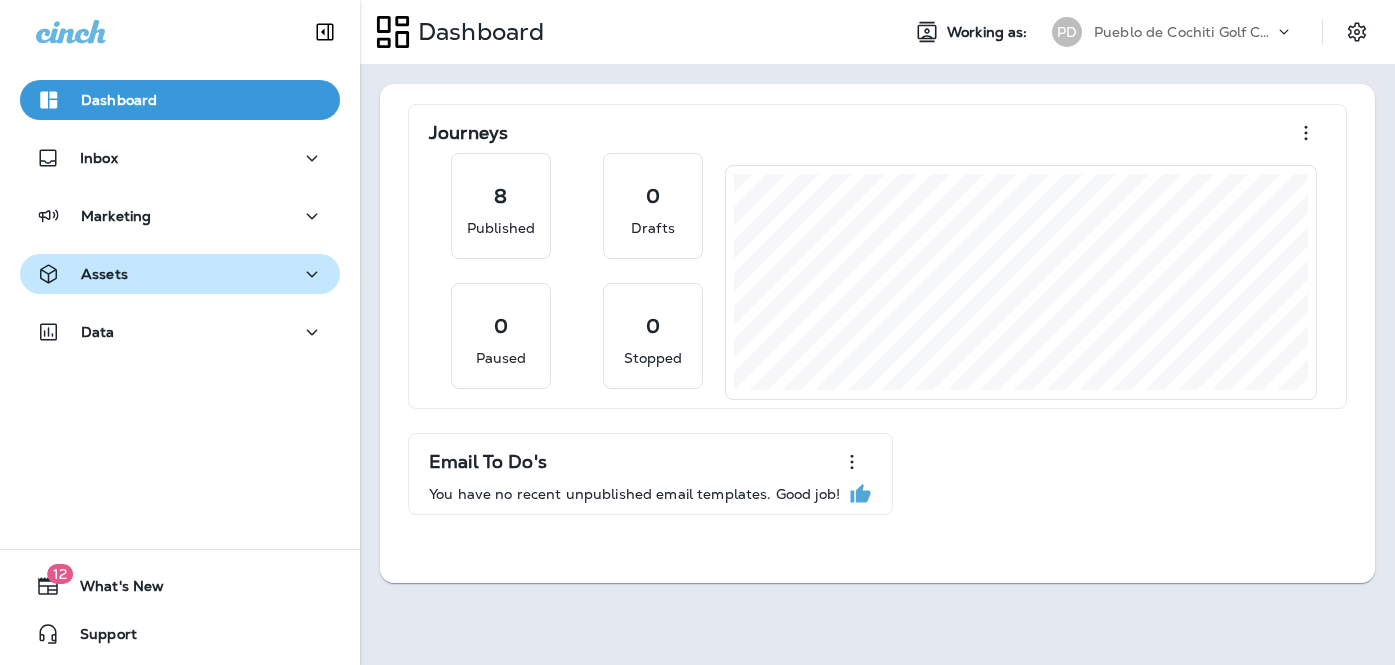click on "Assets" at bounding box center (180, 274) 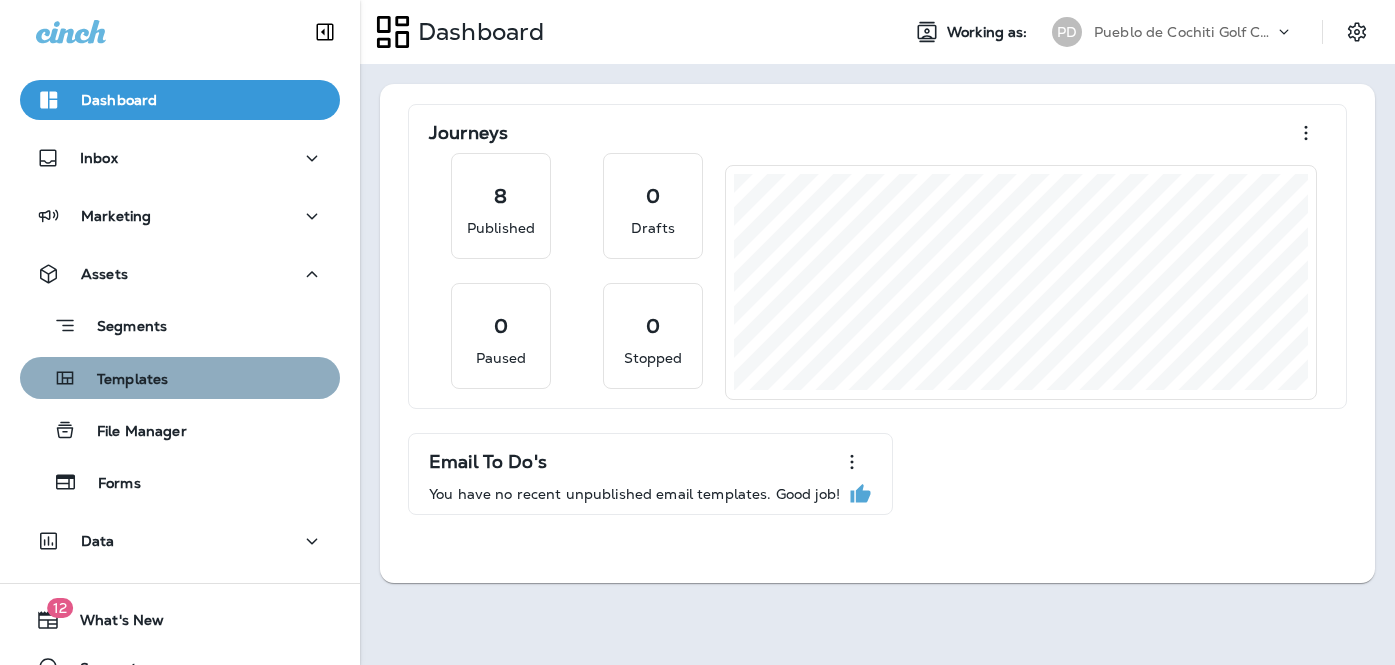 click on "Templates" at bounding box center (122, 380) 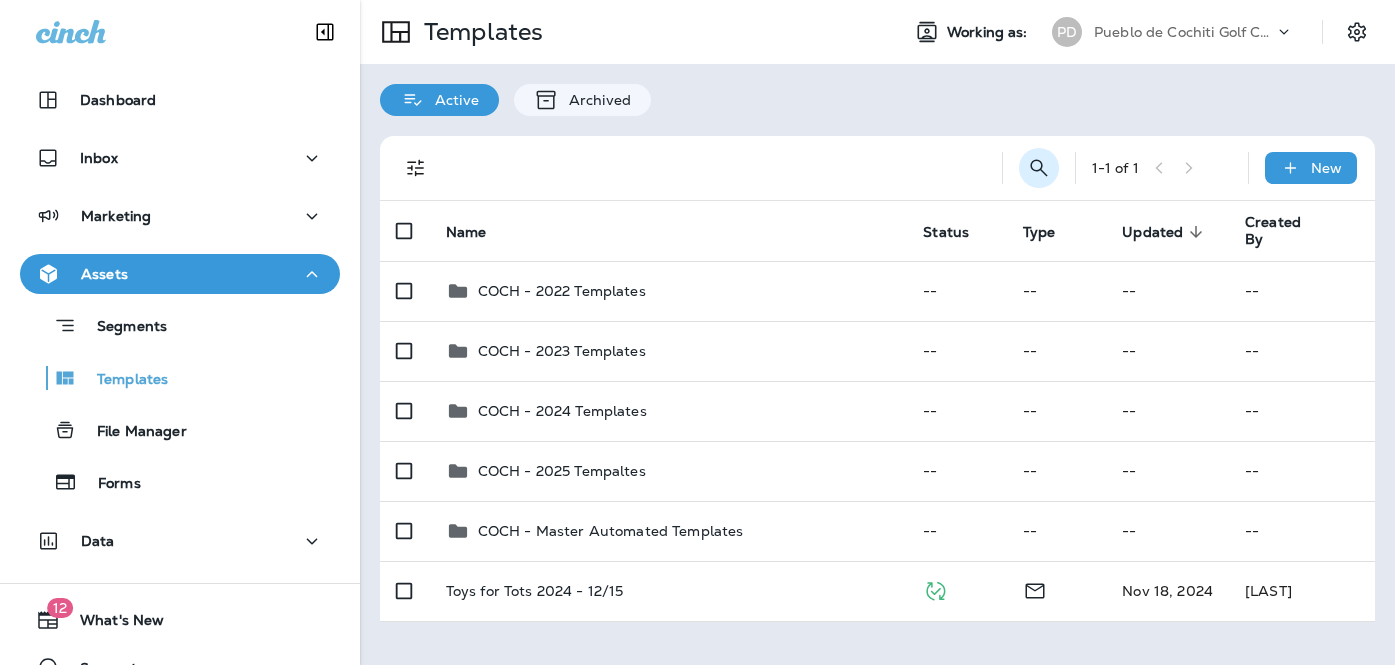 click 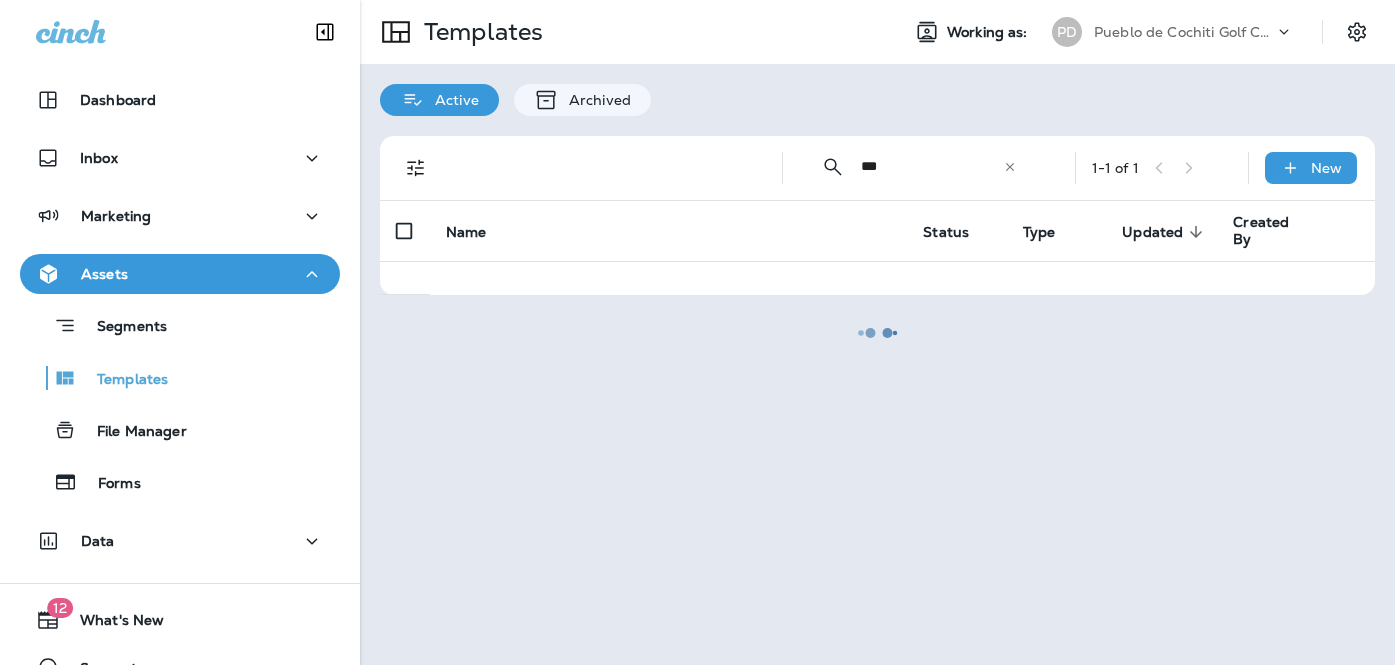 type on "********" 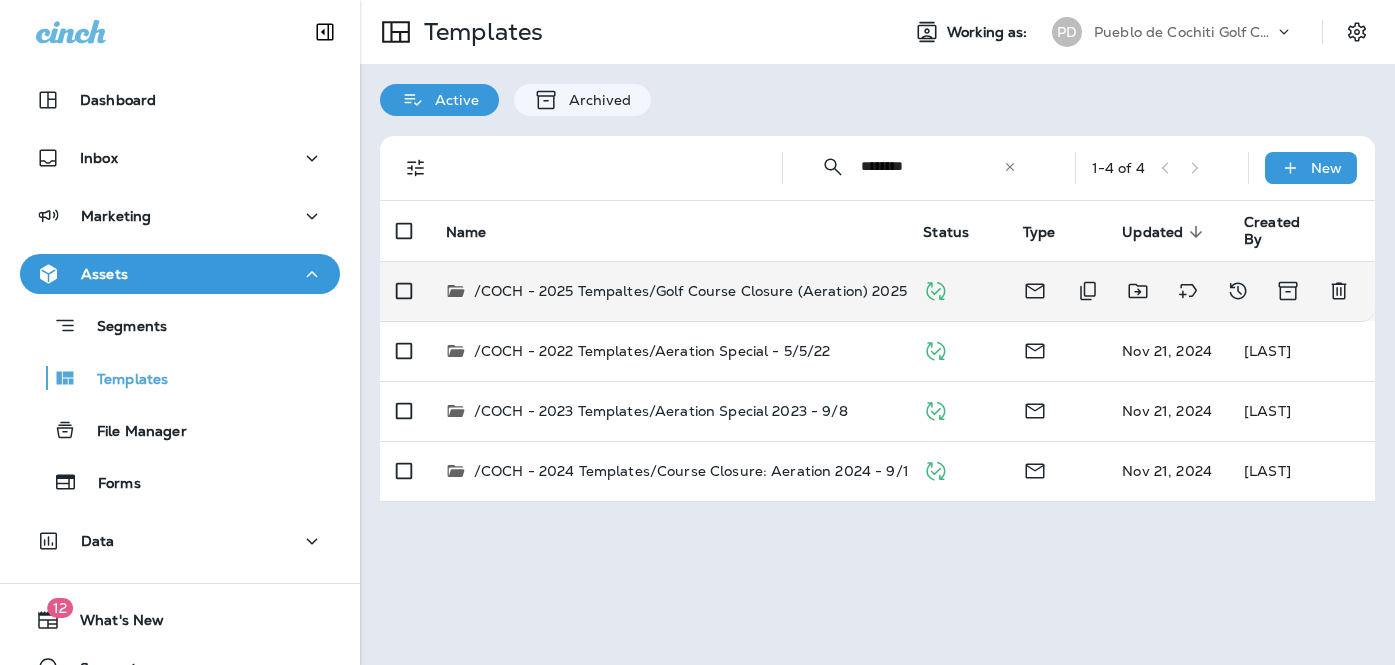 click on "/COCH - 2025 Tempaltes/Golf Course Closure (Aeration) 2025 - 4/9" at bounding box center [711, 291] 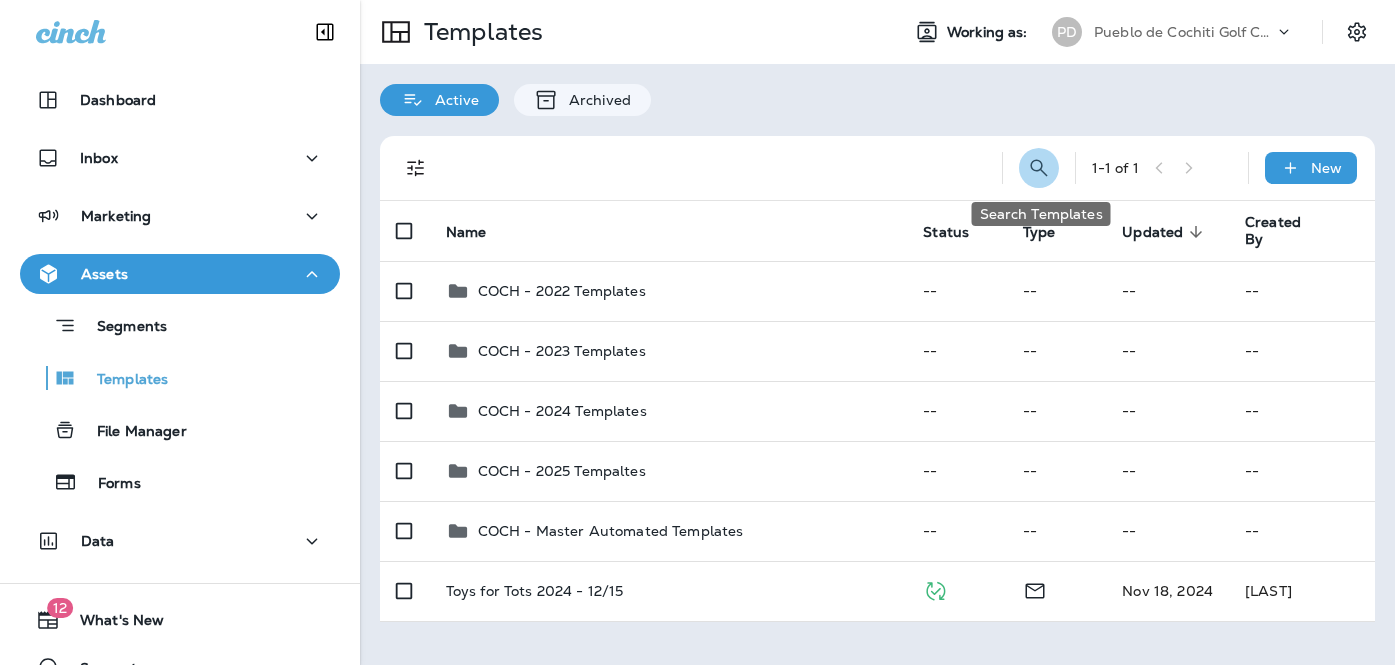 click 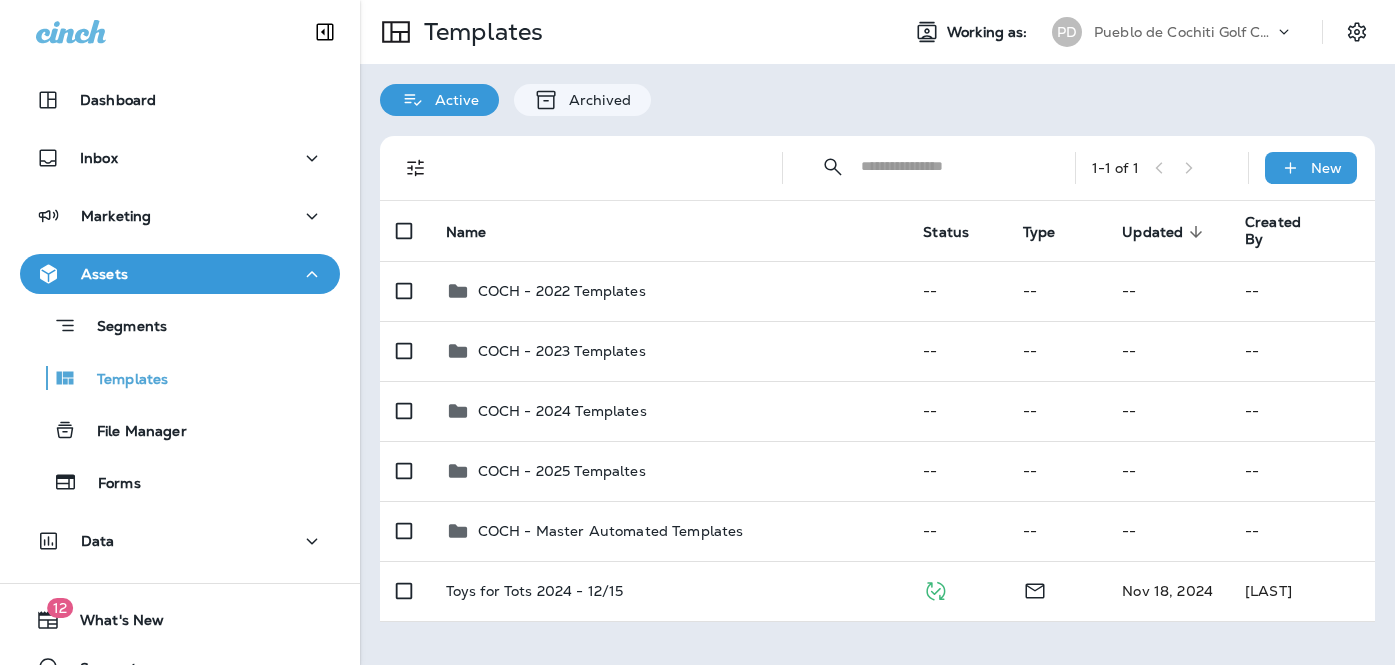 click at bounding box center (950, 166) 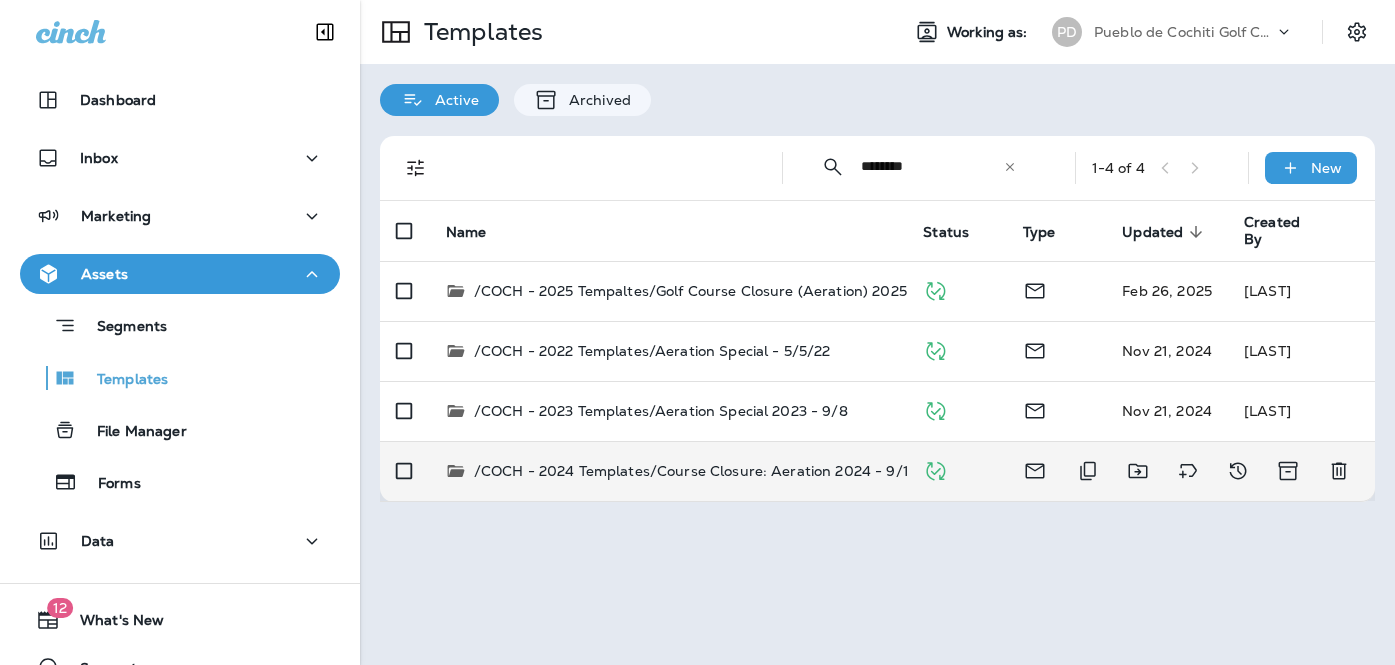 click on "/COCH - 2024 Templates/Course Closure: Aeration 2024 - 9/1" at bounding box center [691, 471] 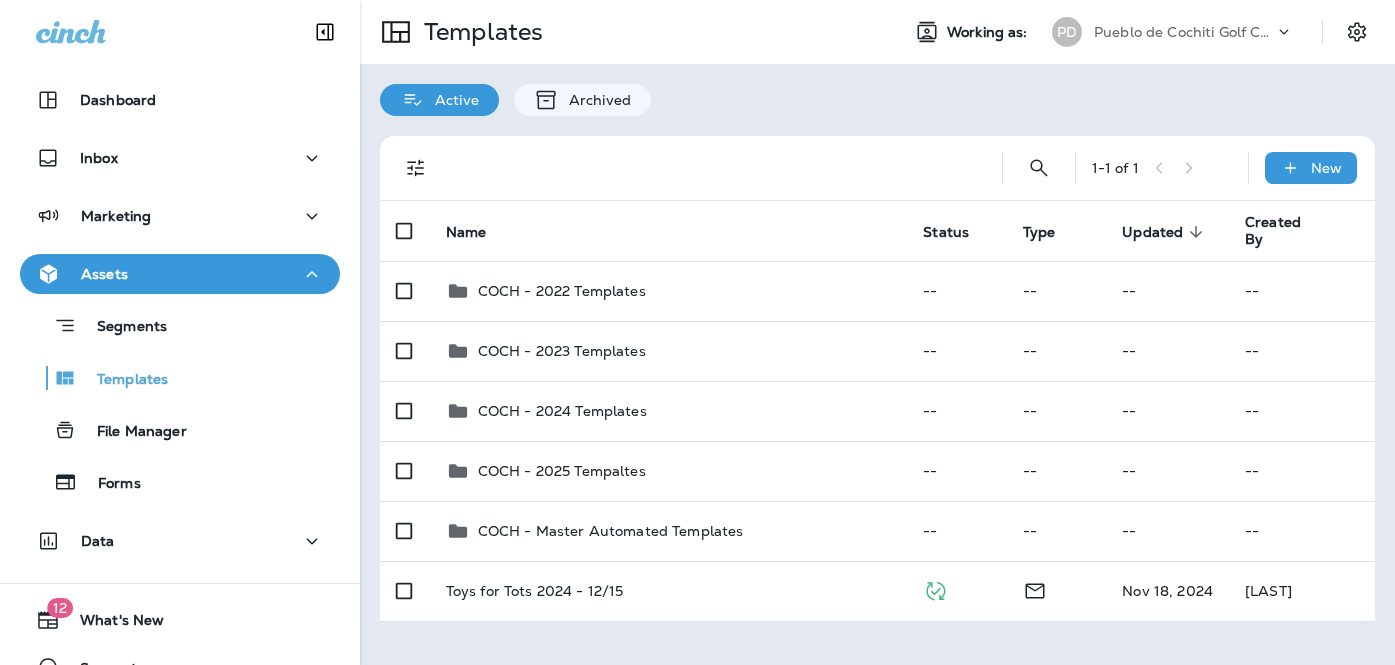 click on "Pueblo de Cochiti Golf Course" at bounding box center [1184, 32] 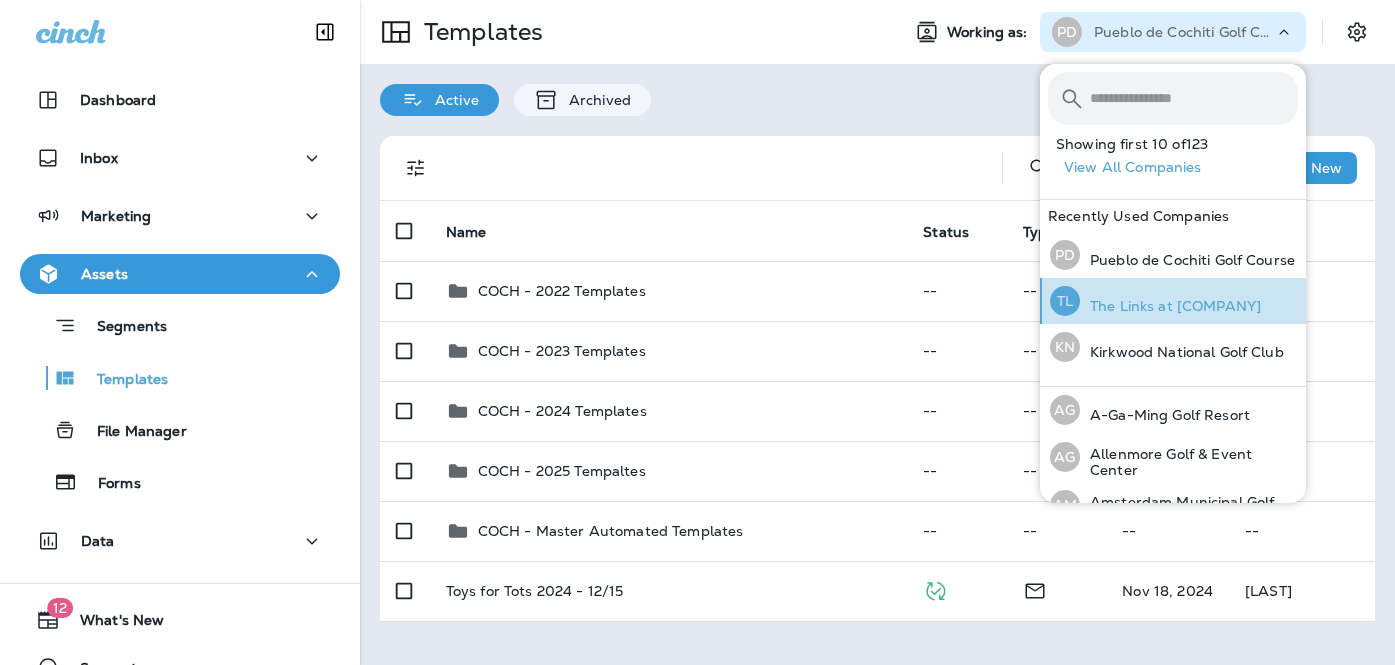 click on "The Links at [COMPANY]" at bounding box center (1170, 306) 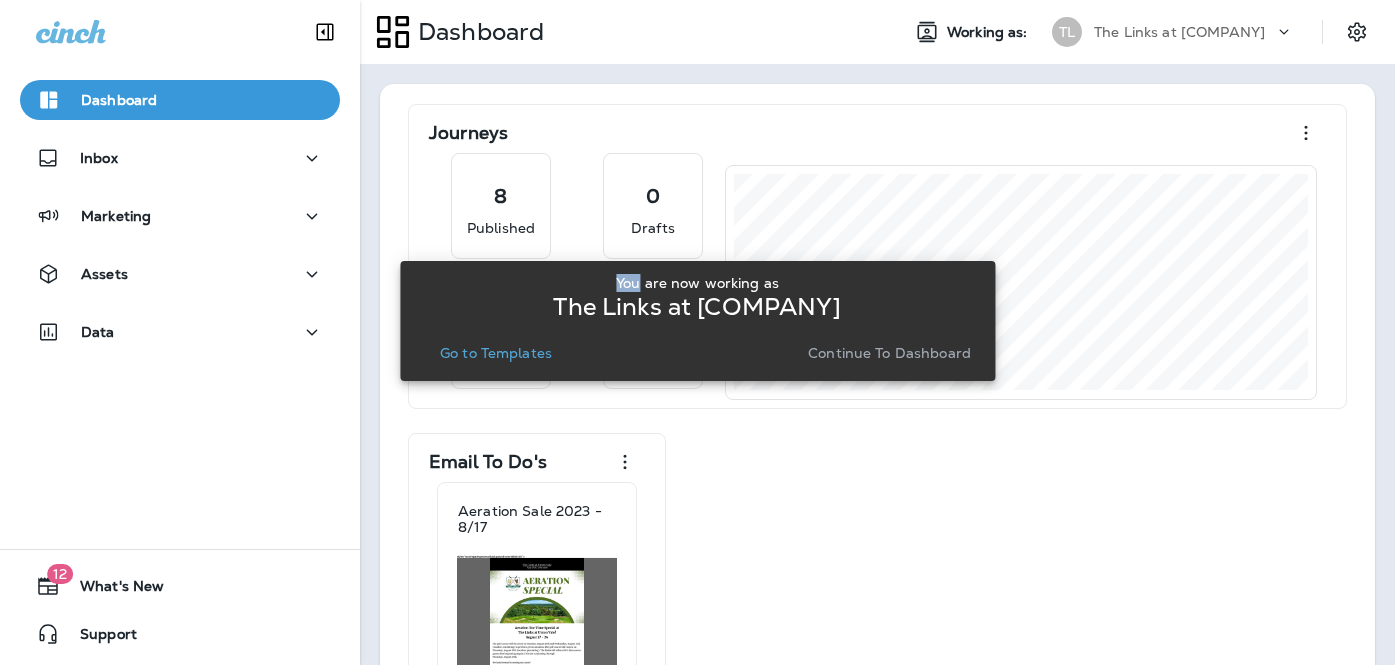 click on "The Links at [COMPANY]" at bounding box center (1184, 32) 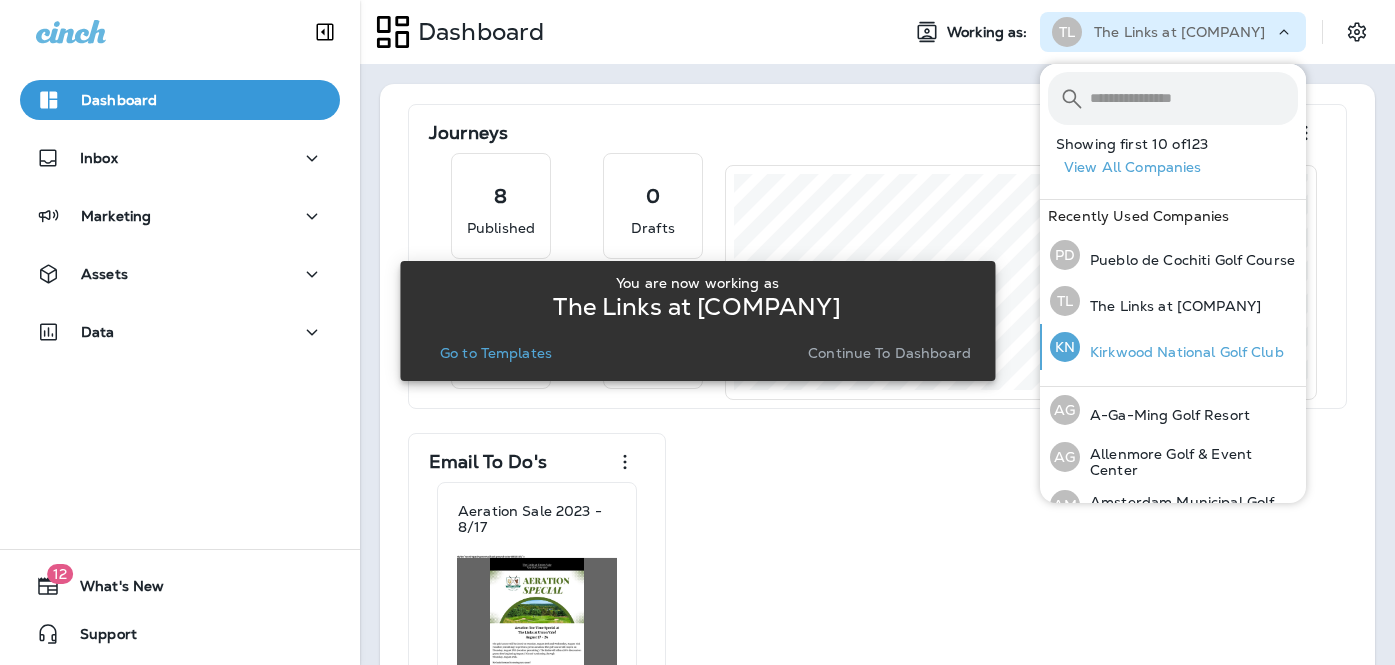 click on "Kirkwood National Golf Club" at bounding box center [1182, 352] 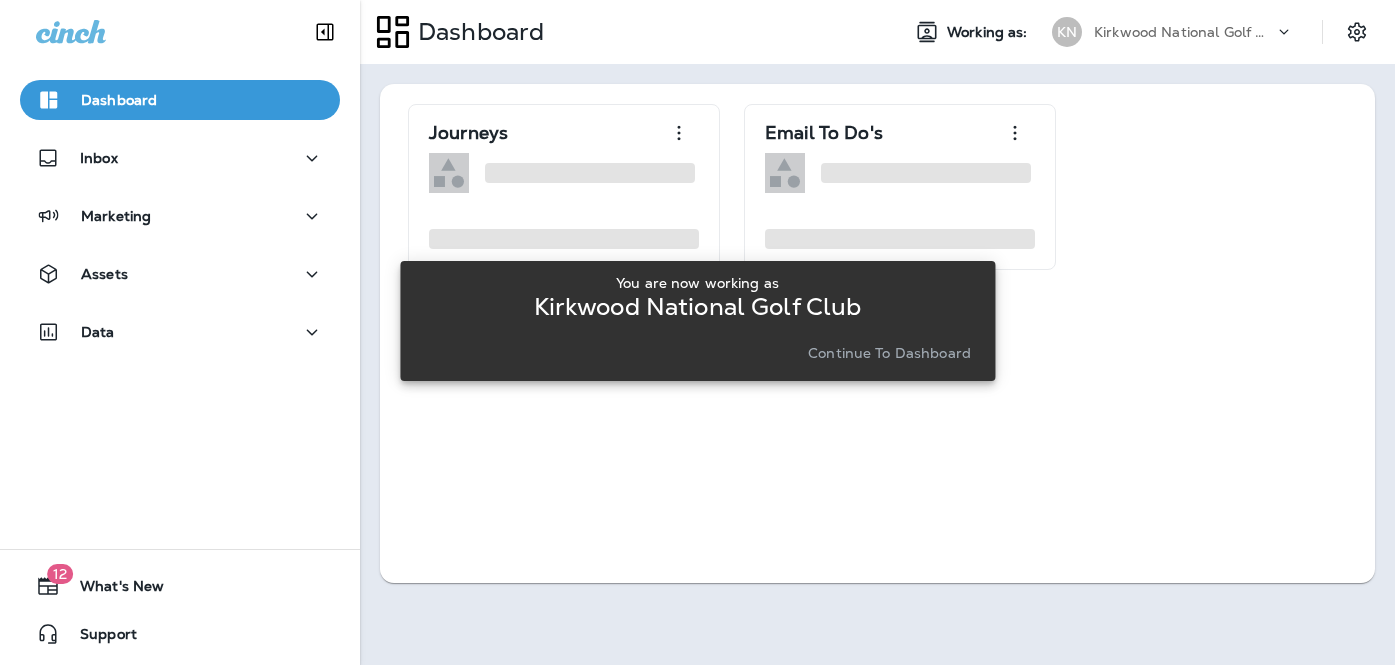 click on "Continue to Dashboard" at bounding box center (889, 353) 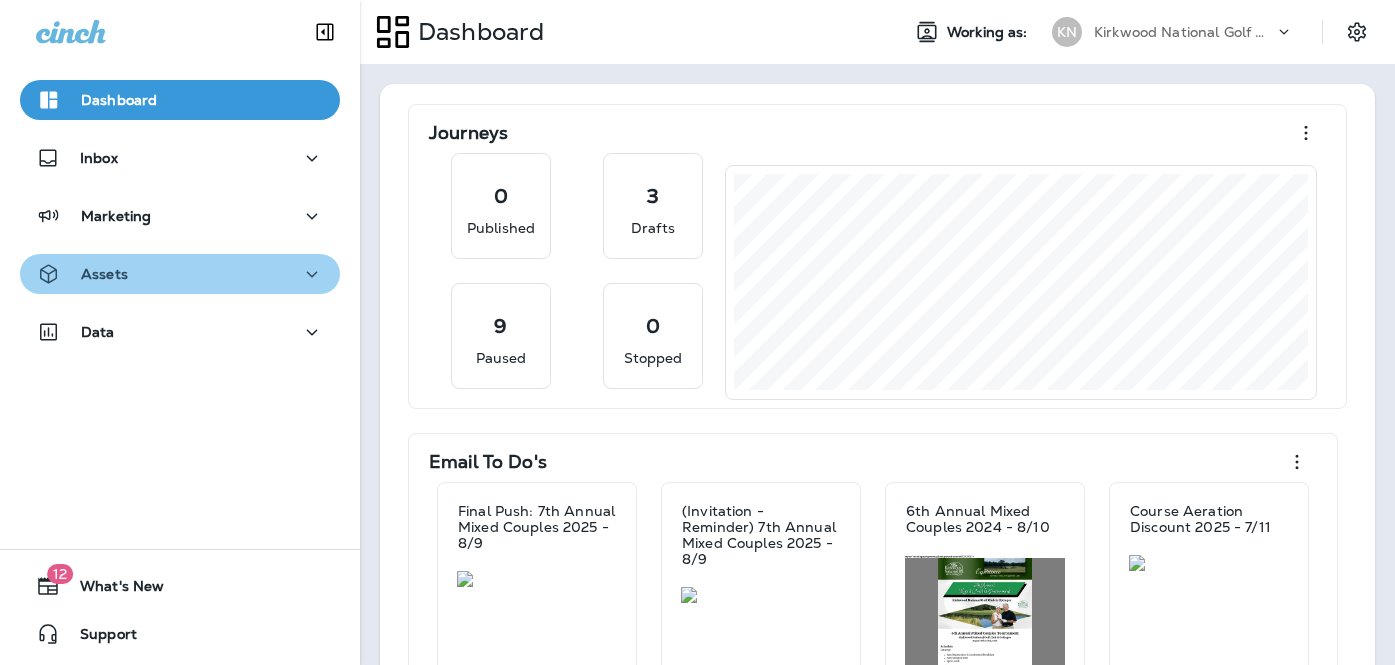 click on "Assets" at bounding box center [180, 274] 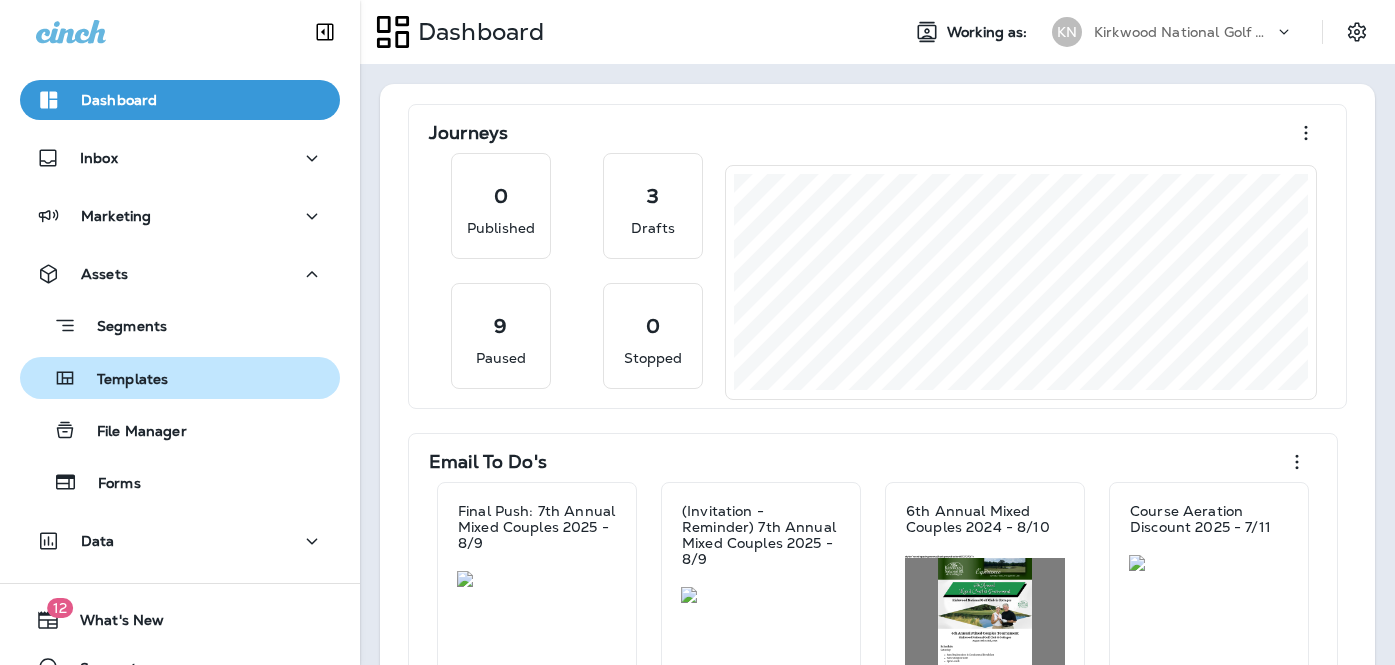 click on "Templates" at bounding box center (180, 378) 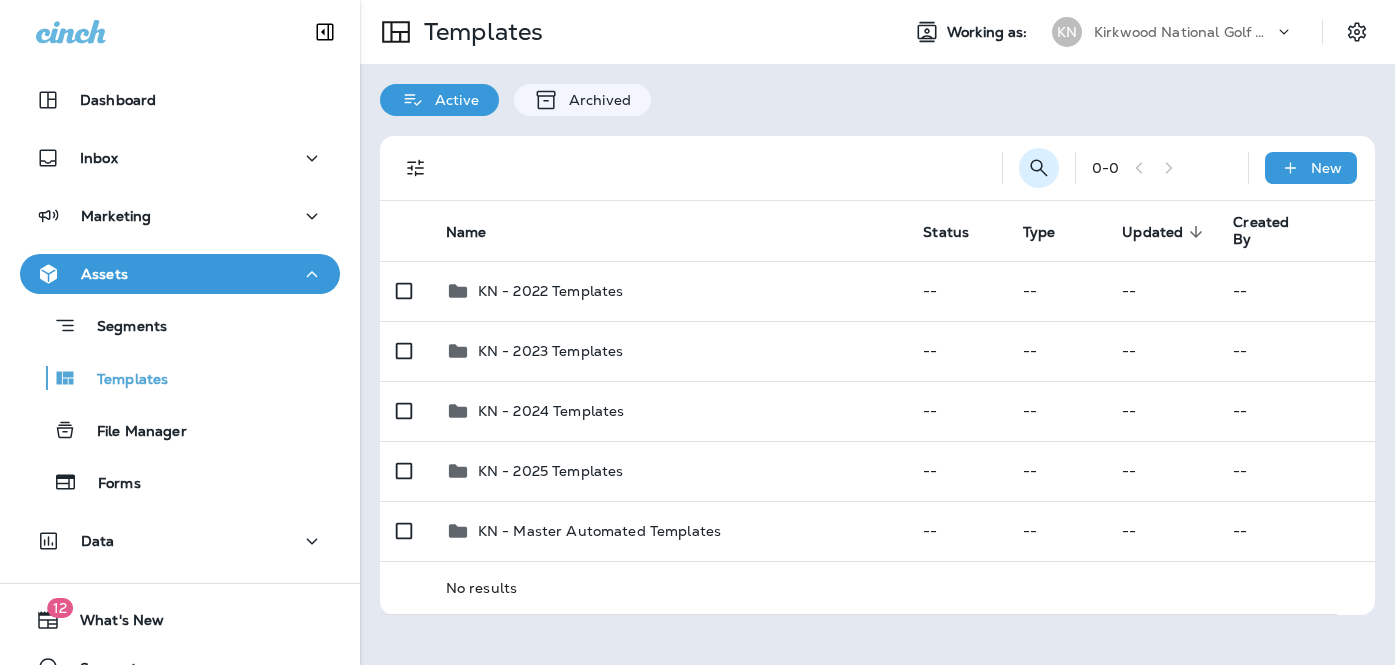 click 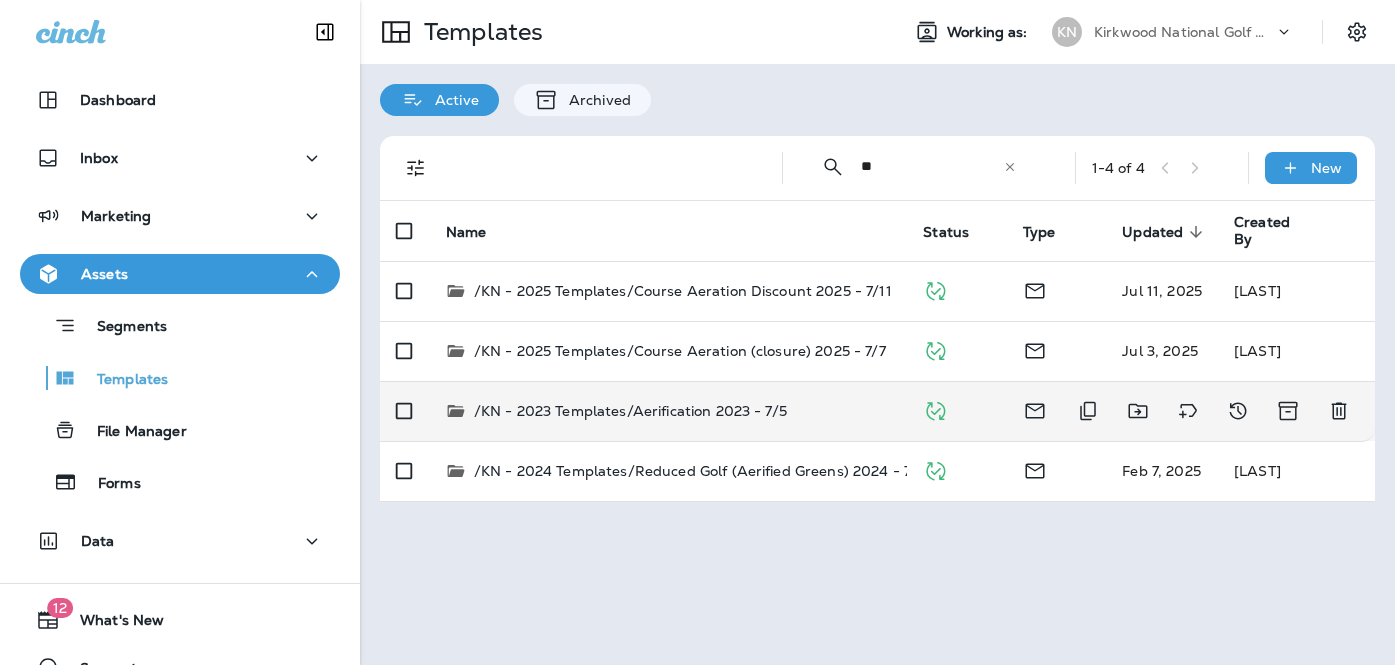 type on "**" 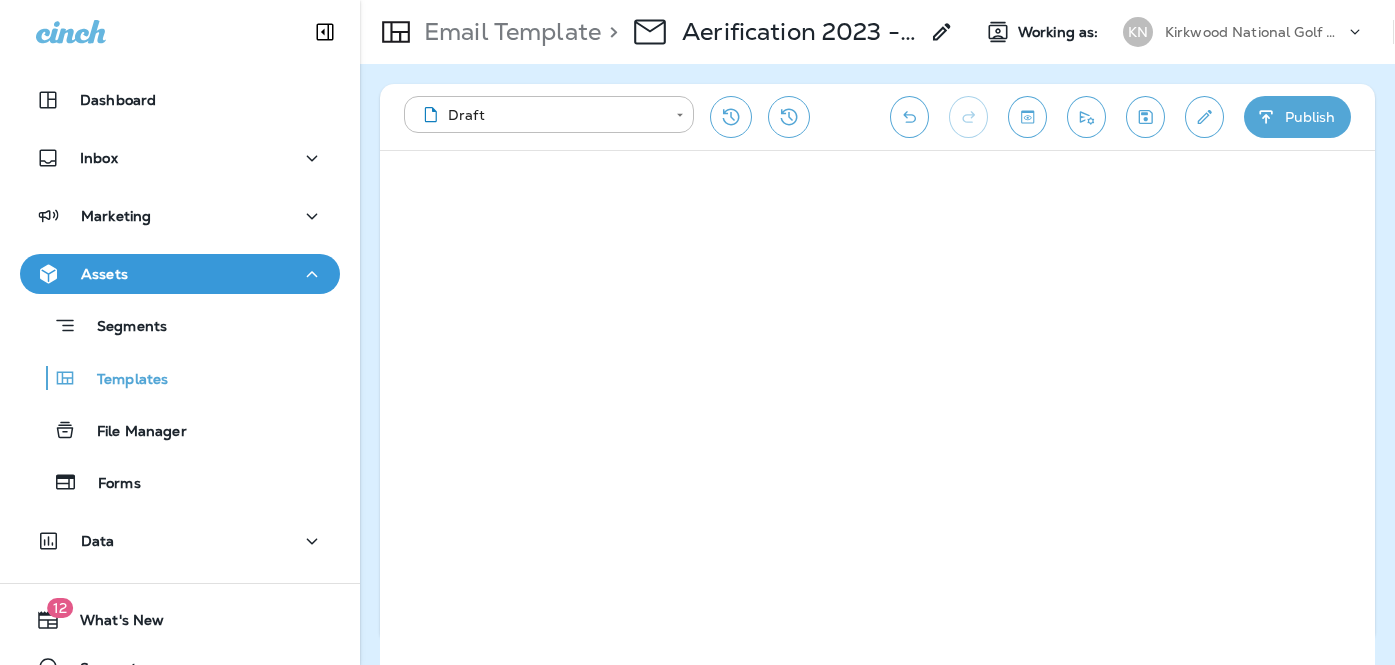 click on "Kirkwood National Golf Club" at bounding box center [1255, 32] 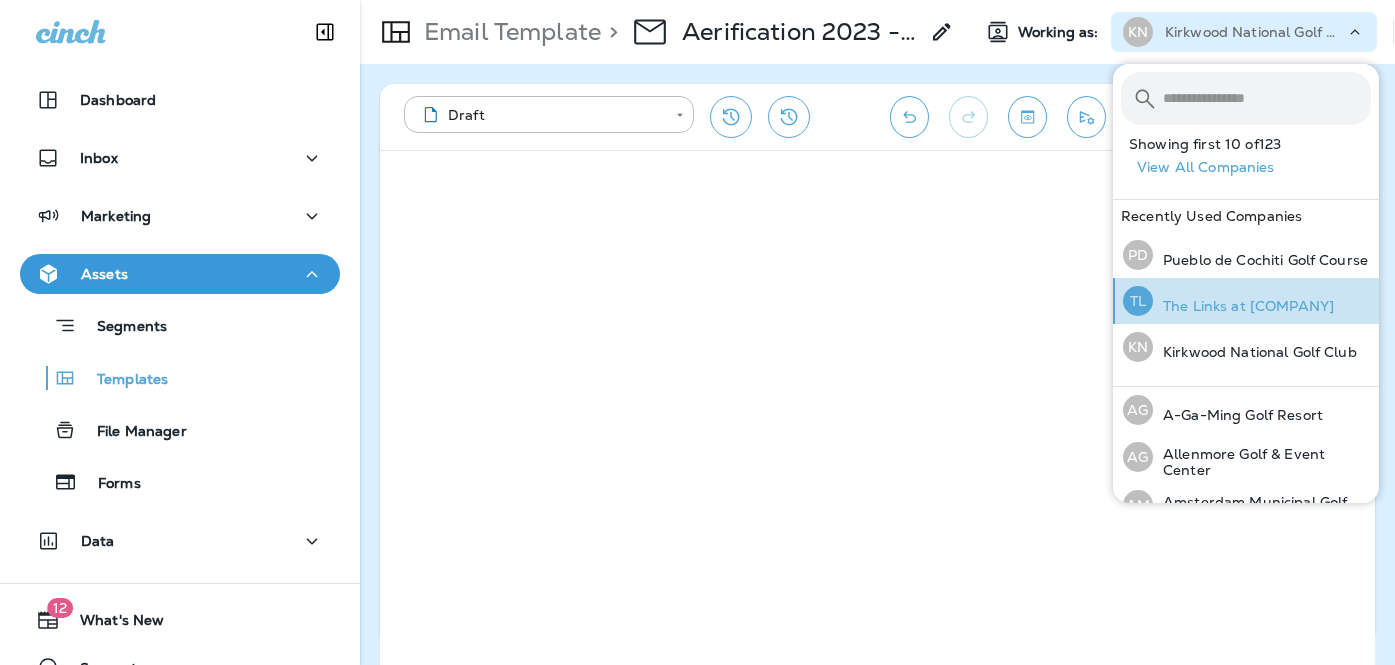 click on "TL The Links at [COMPANY]" at bounding box center [1228, 301] 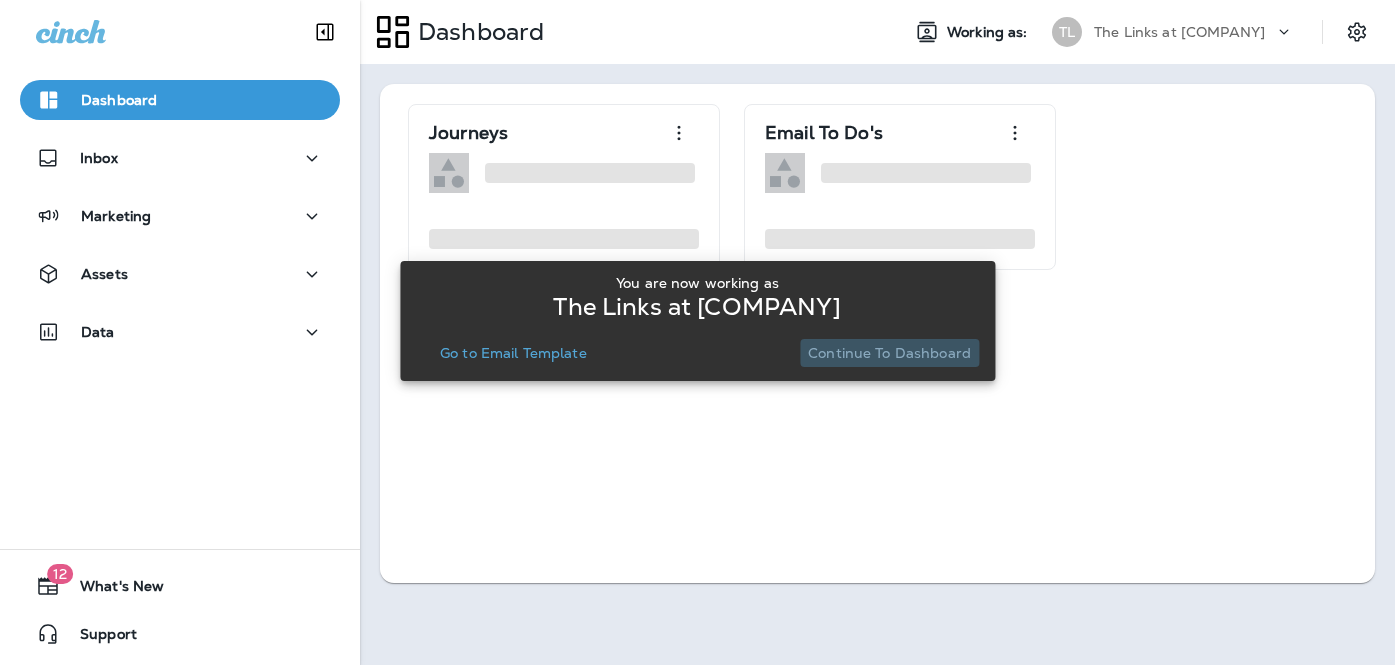 click on "Continue to Dashboard" at bounding box center (889, 353) 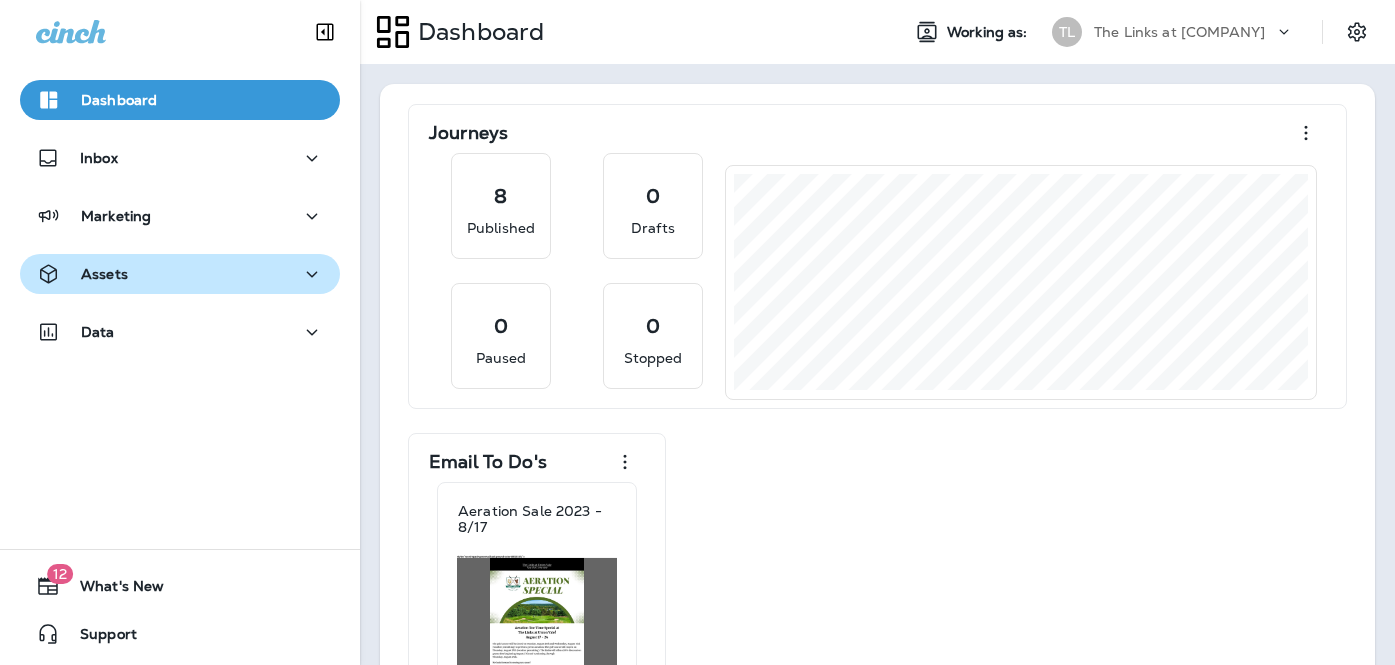 click on "Assets" at bounding box center (180, 274) 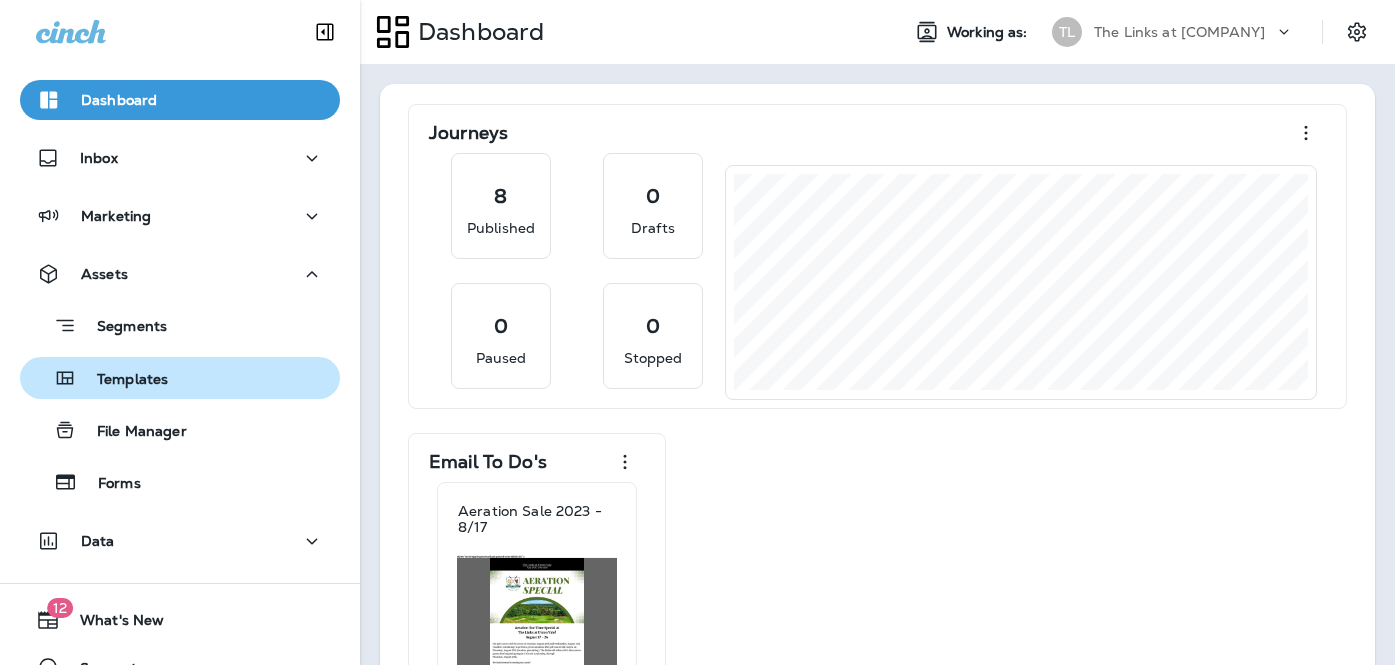 click on "Templates" at bounding box center [180, 378] 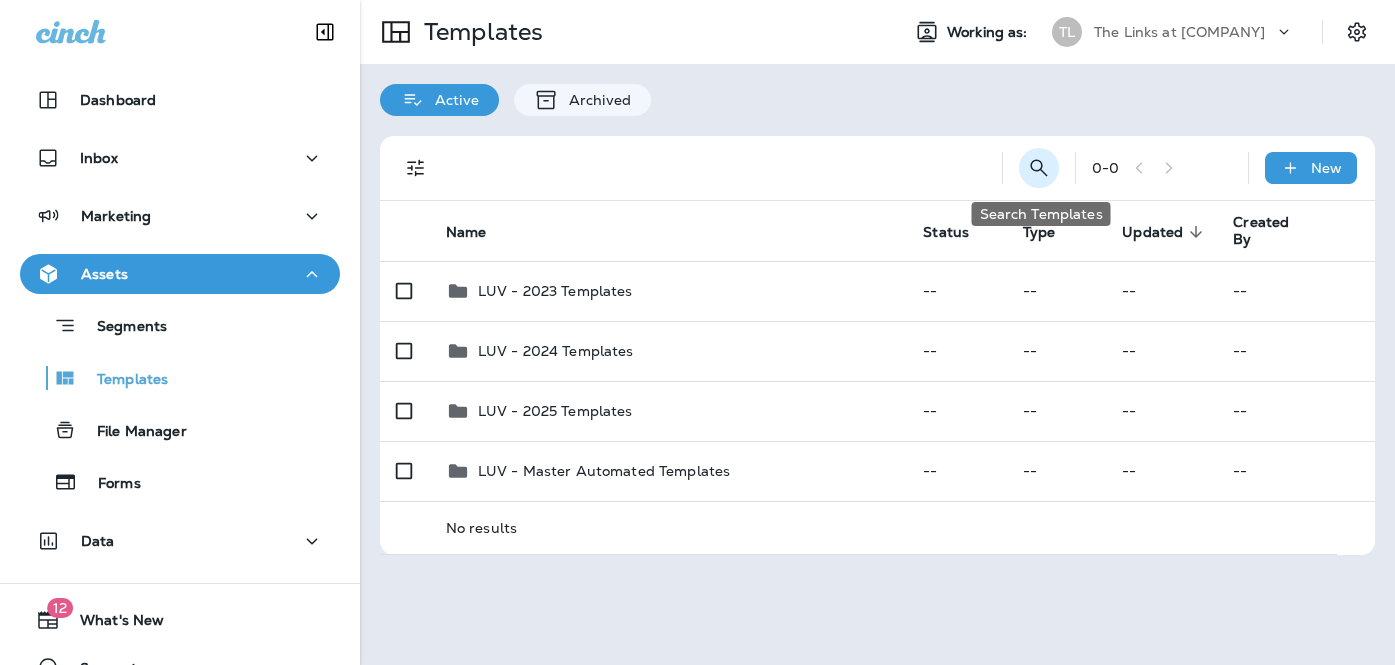 click 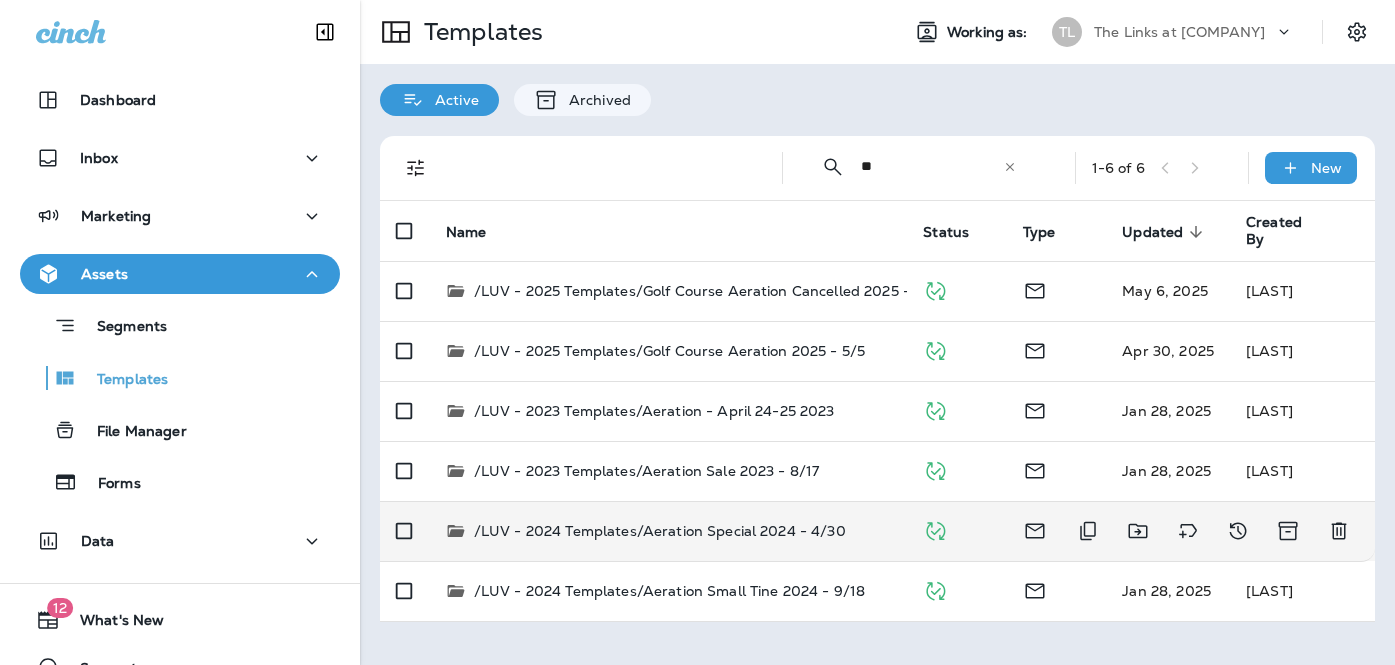 type on "**" 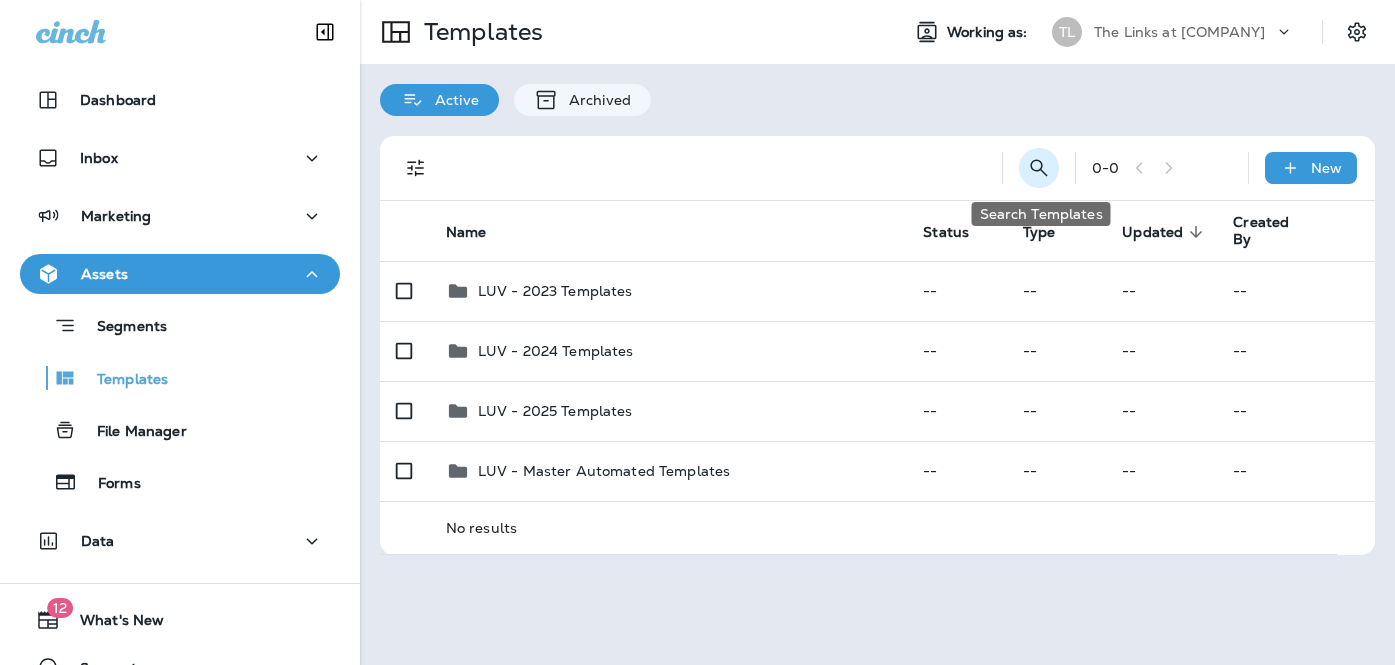 click 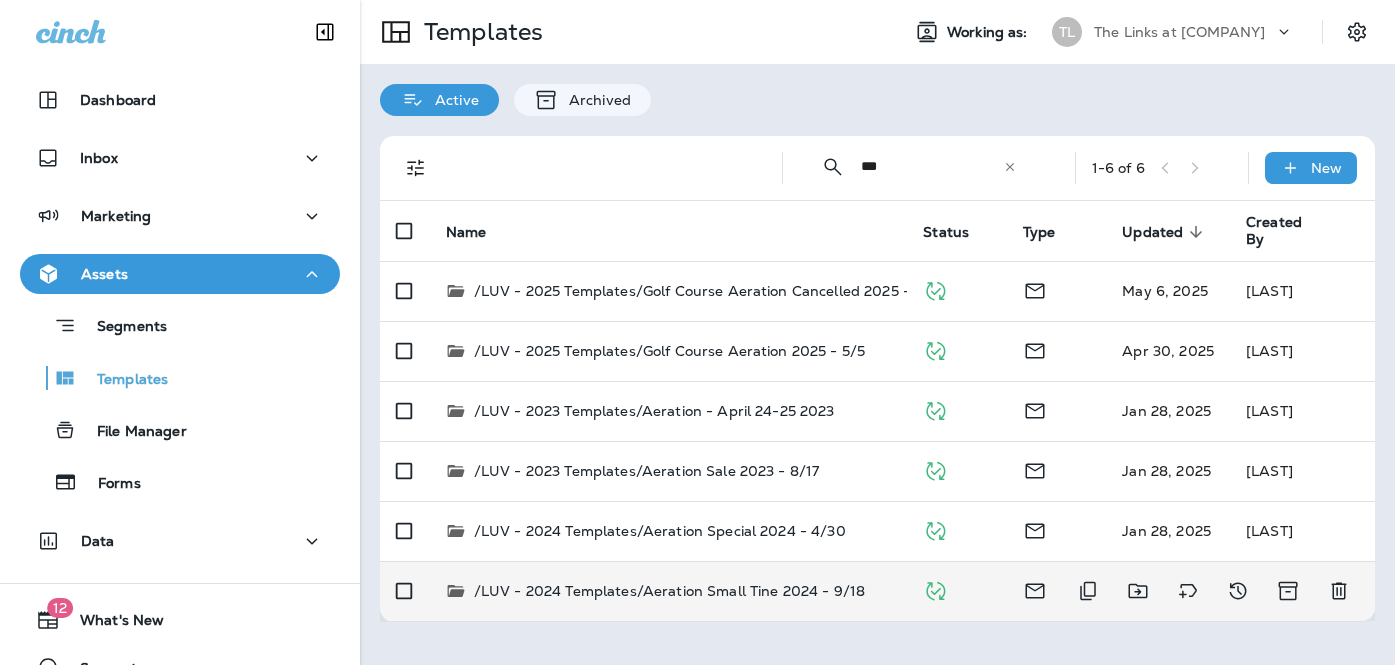type on "***" 